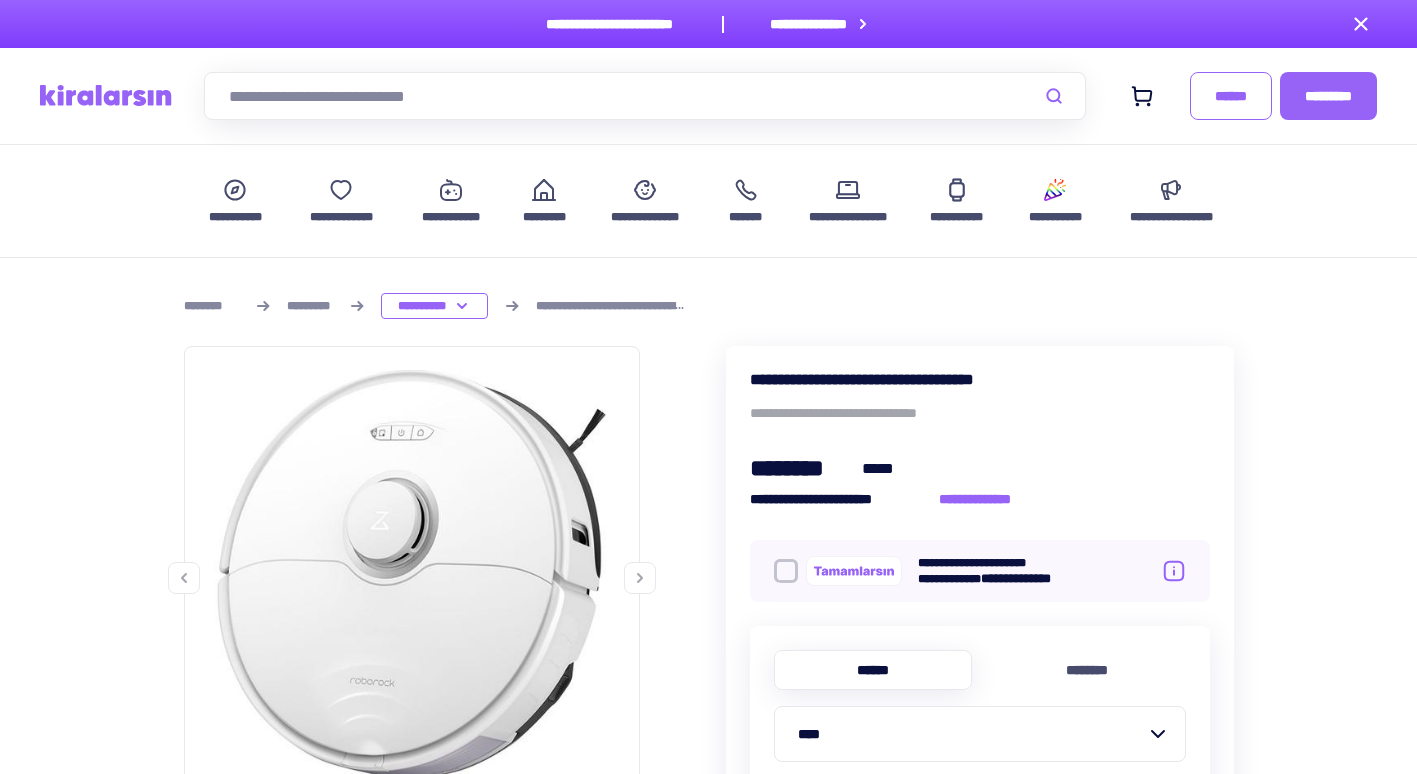 scroll, scrollTop: 300, scrollLeft: 0, axis: vertical 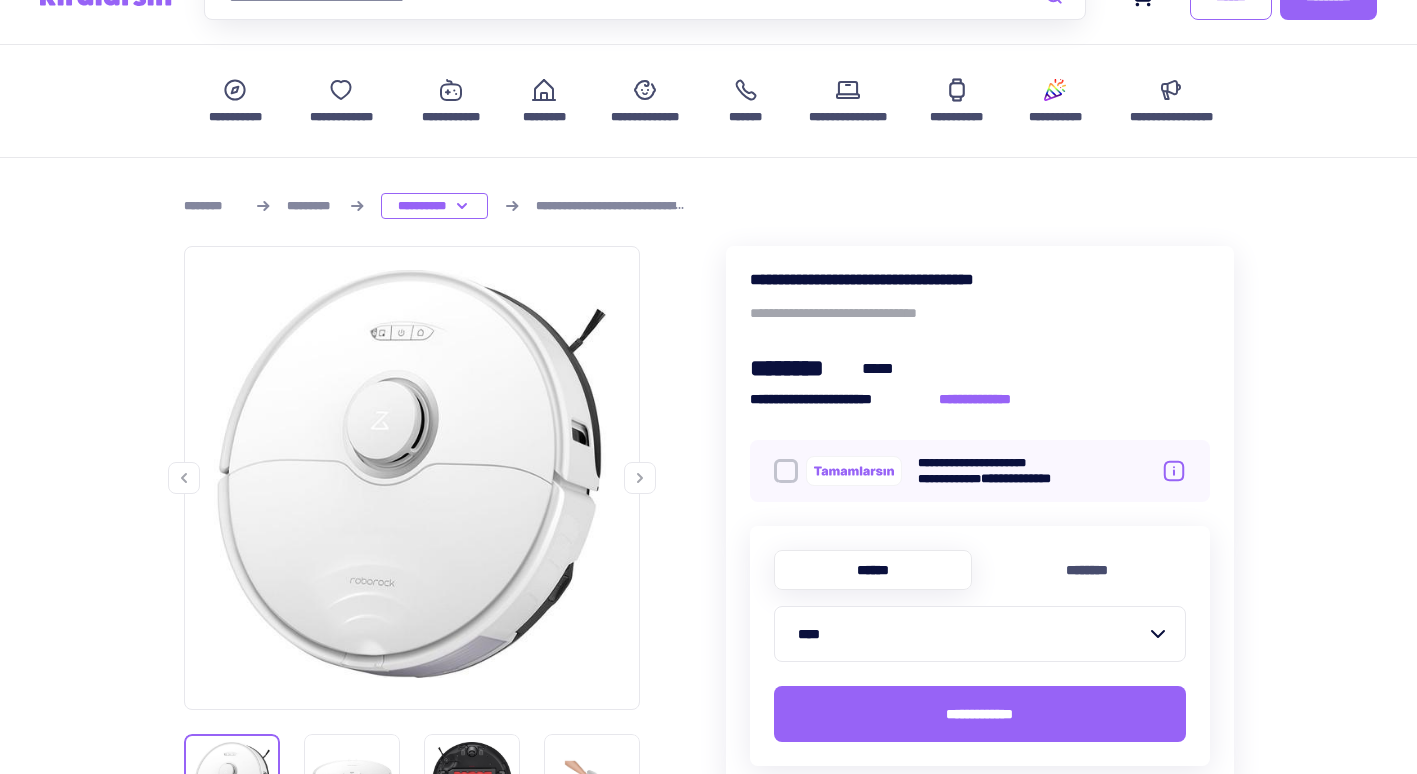 click at bounding box center (786, 471) 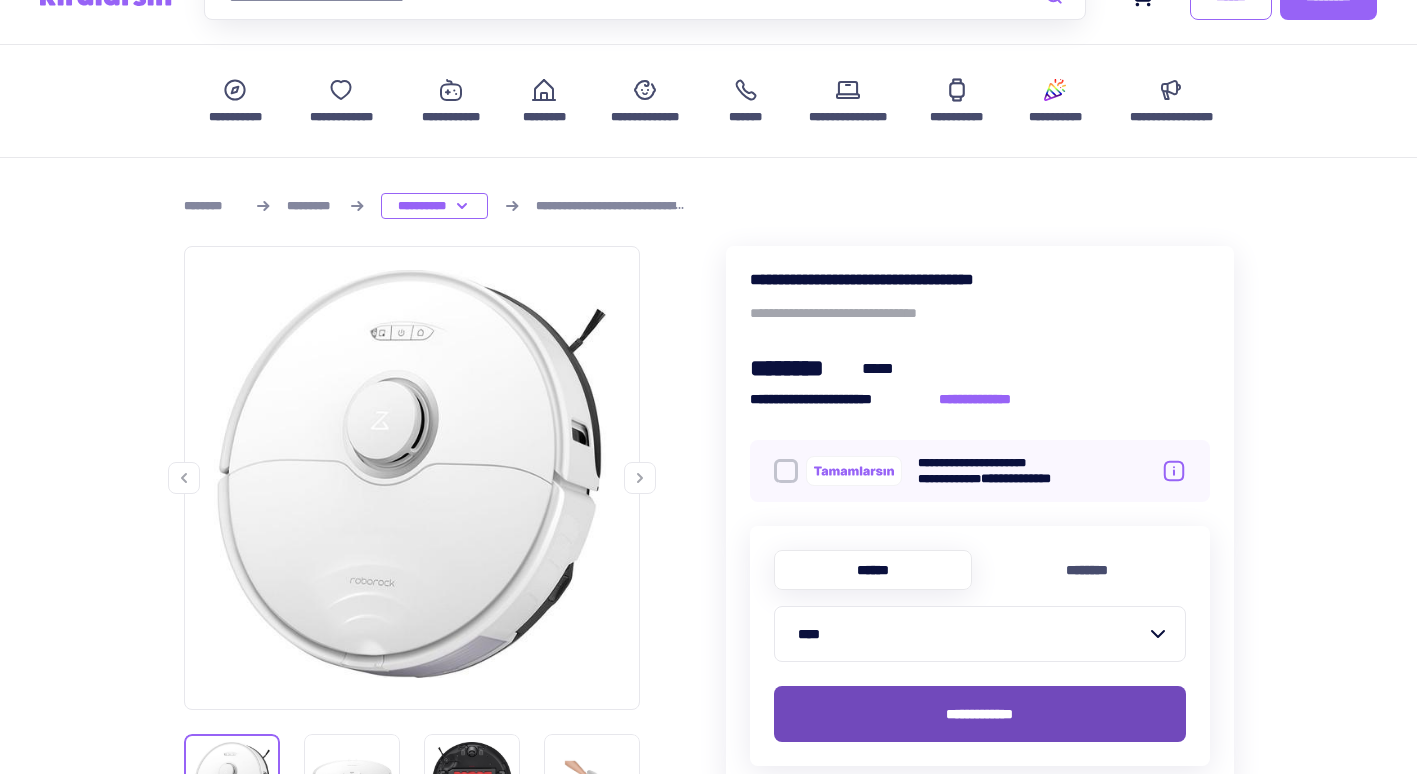click on "**********" at bounding box center [979, 714] 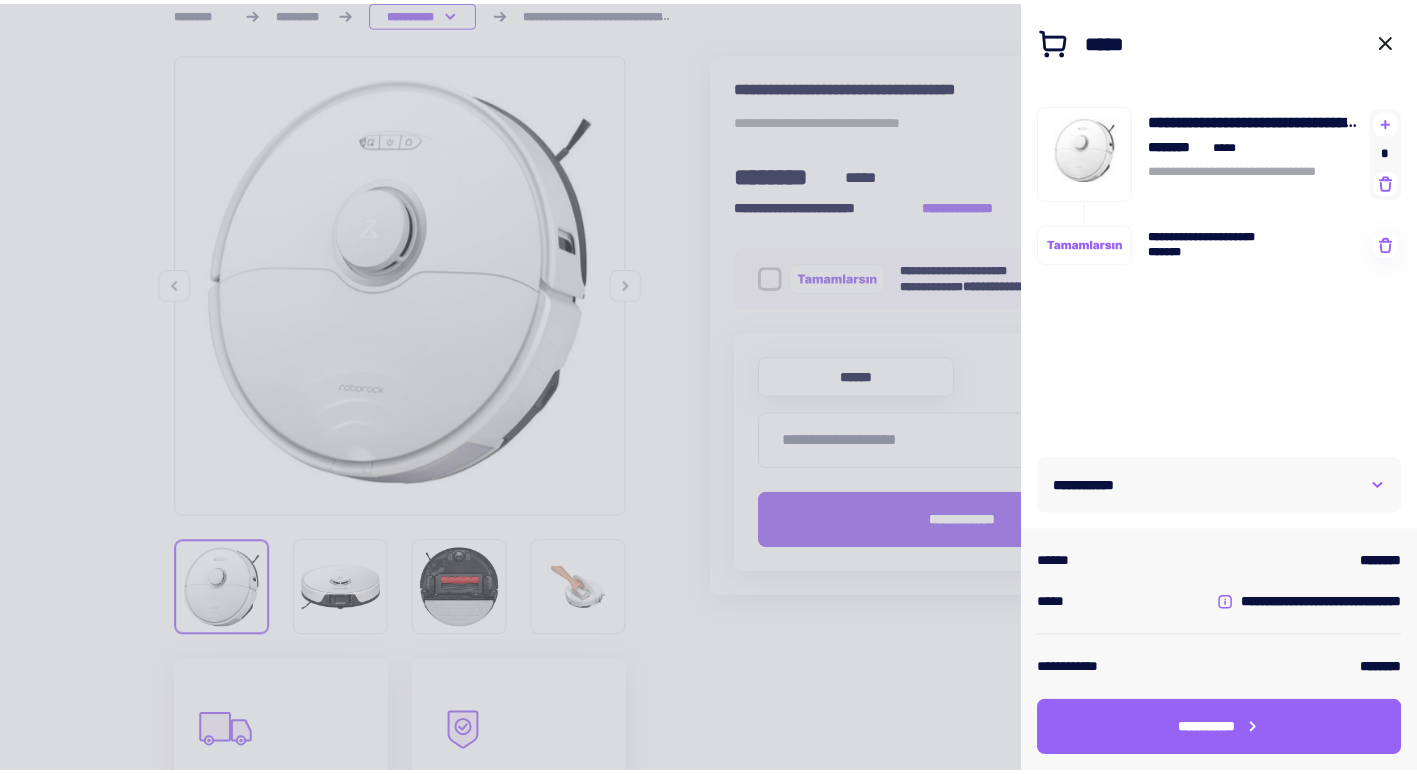 scroll, scrollTop: 300, scrollLeft: 0, axis: vertical 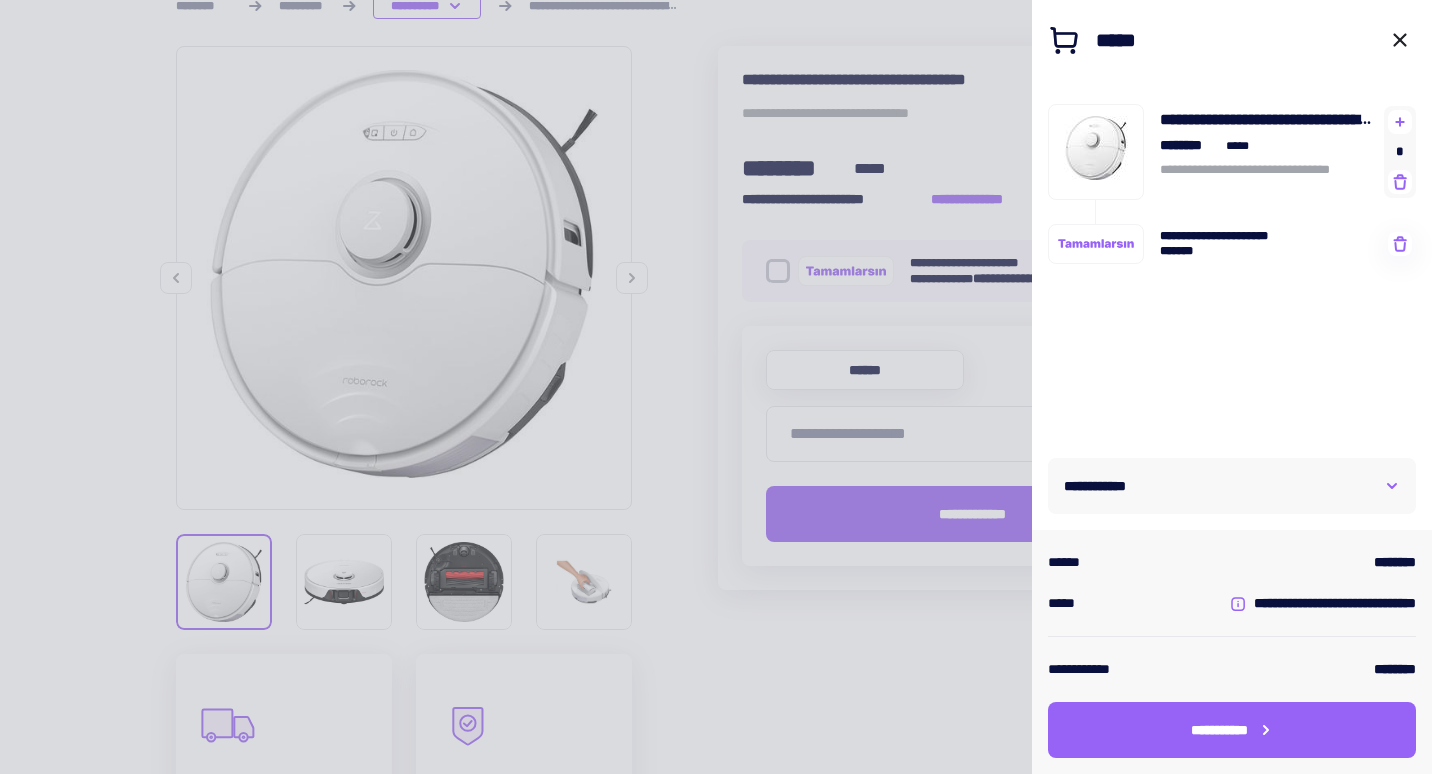 click on "**********" at bounding box center [1232, 486] 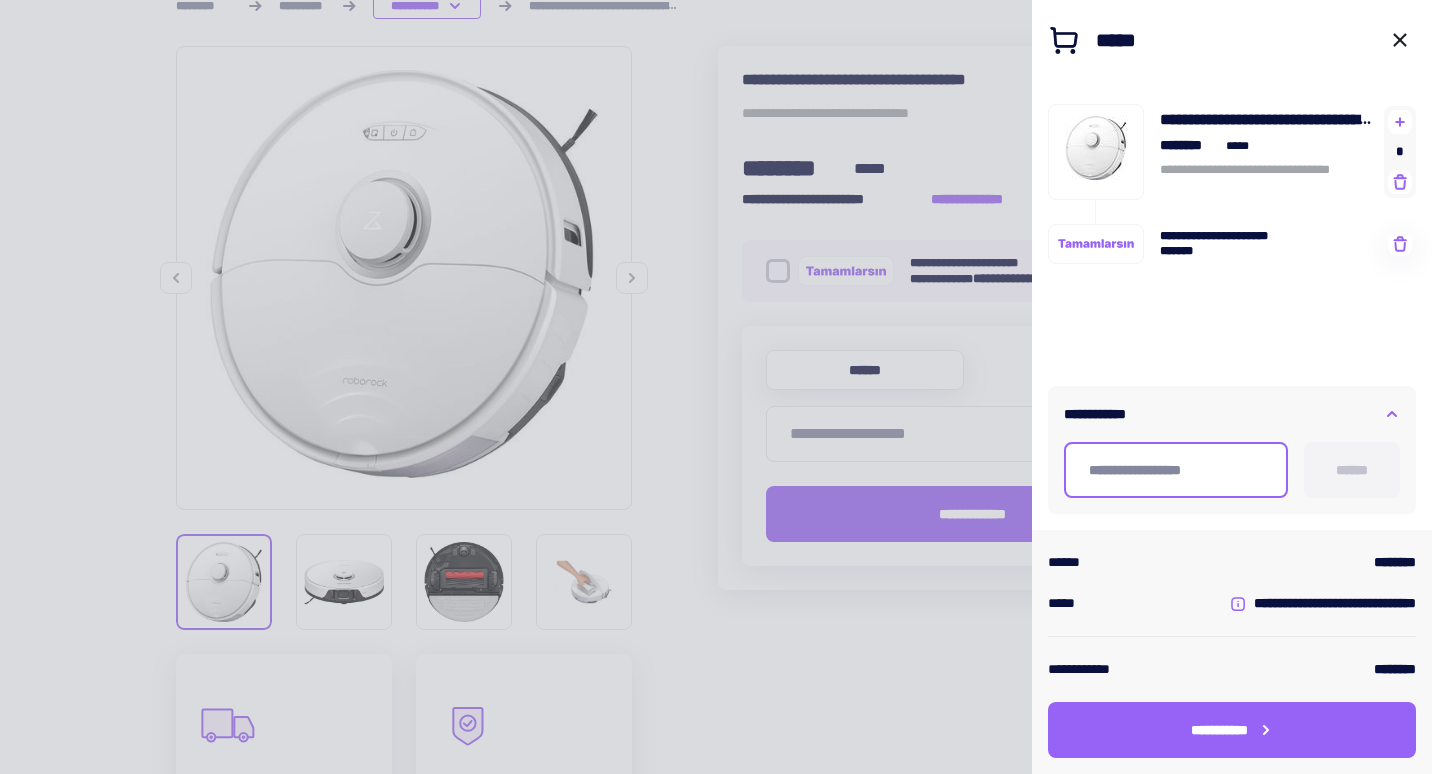 click at bounding box center [1176, 470] 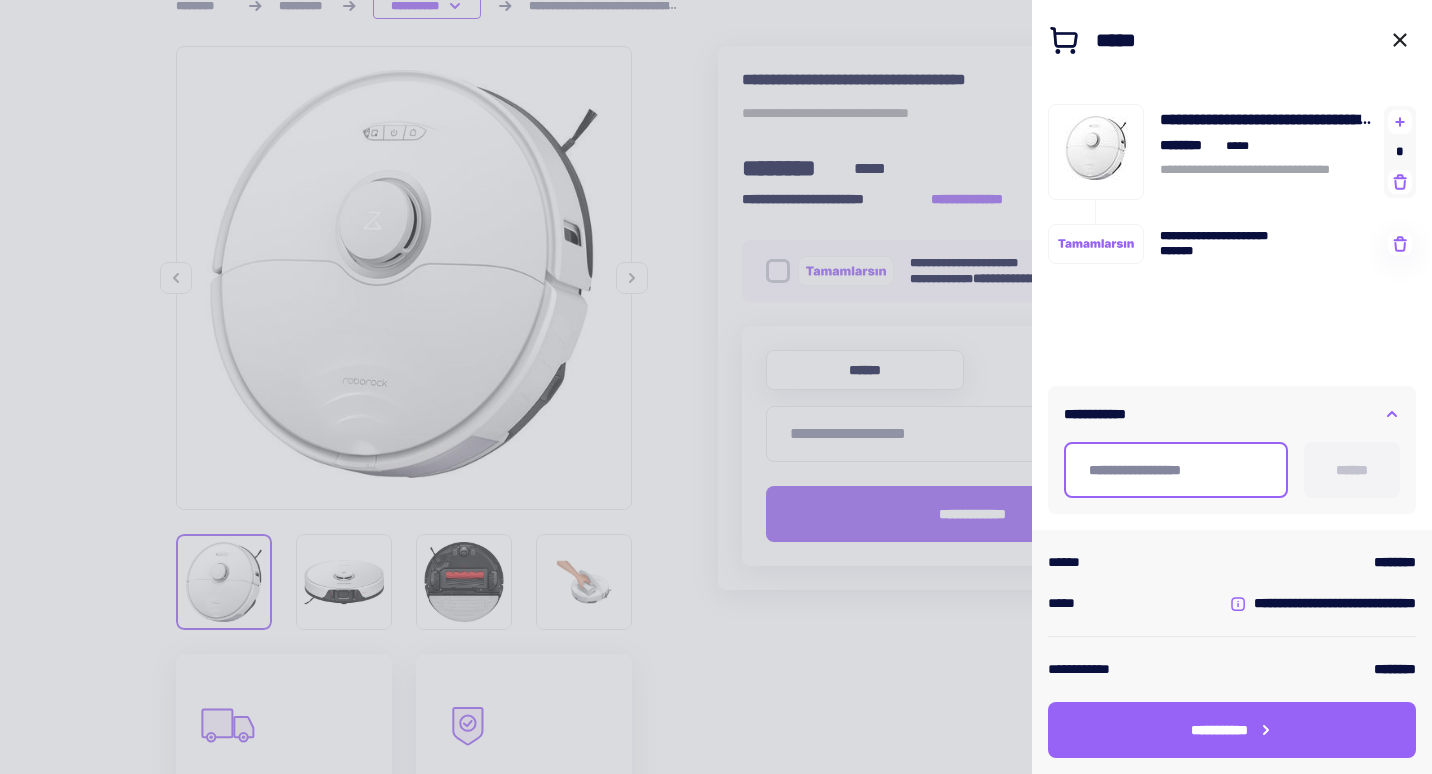 click at bounding box center [1176, 470] 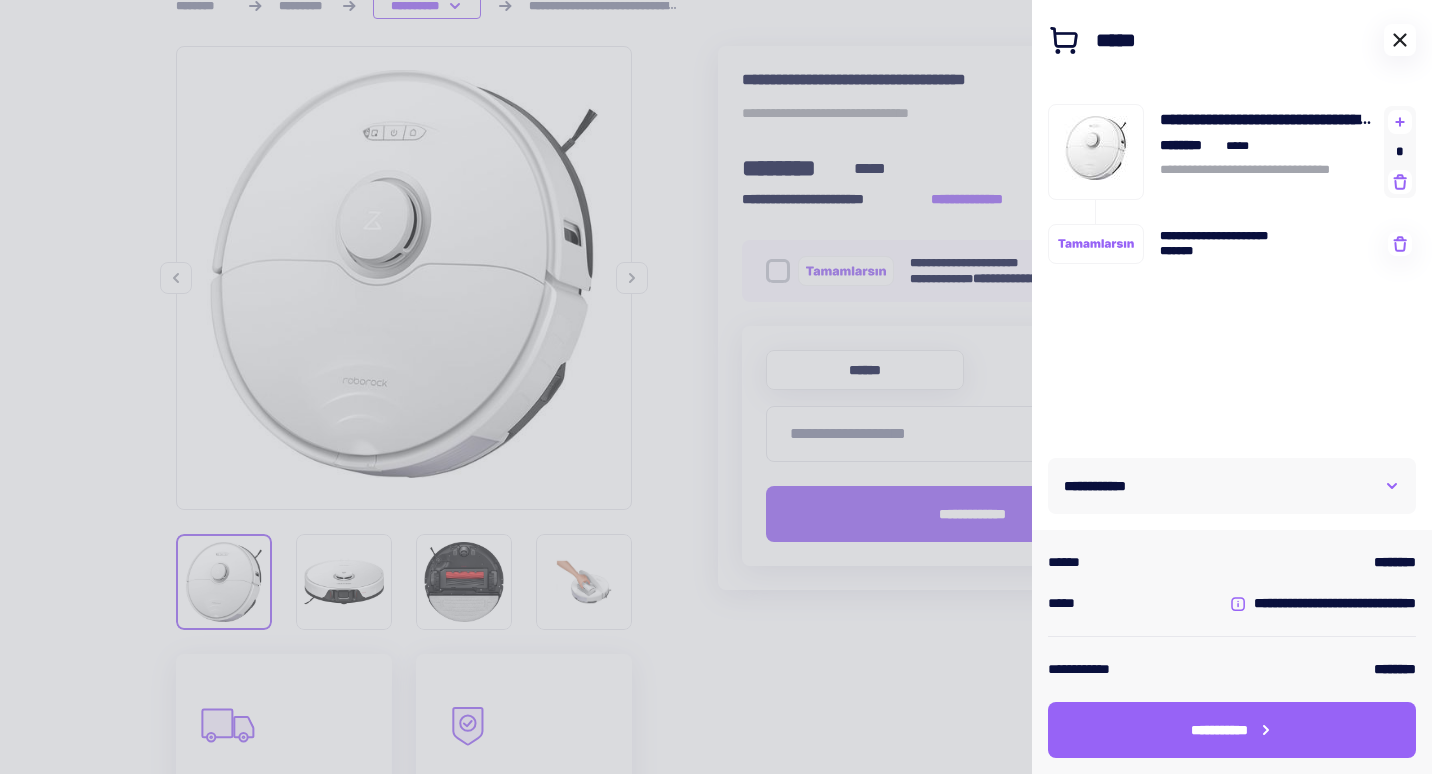click at bounding box center [1400, 40] 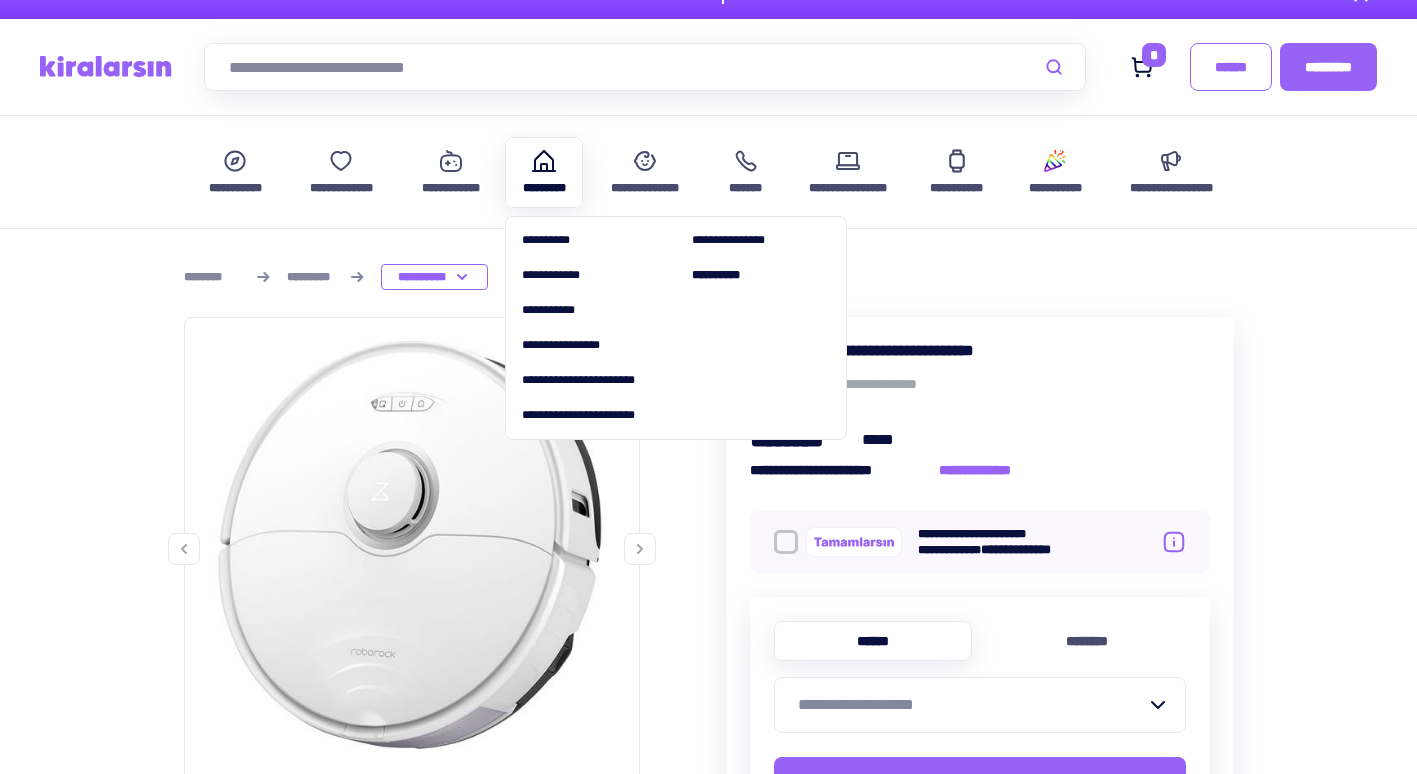 scroll, scrollTop: 0, scrollLeft: 0, axis: both 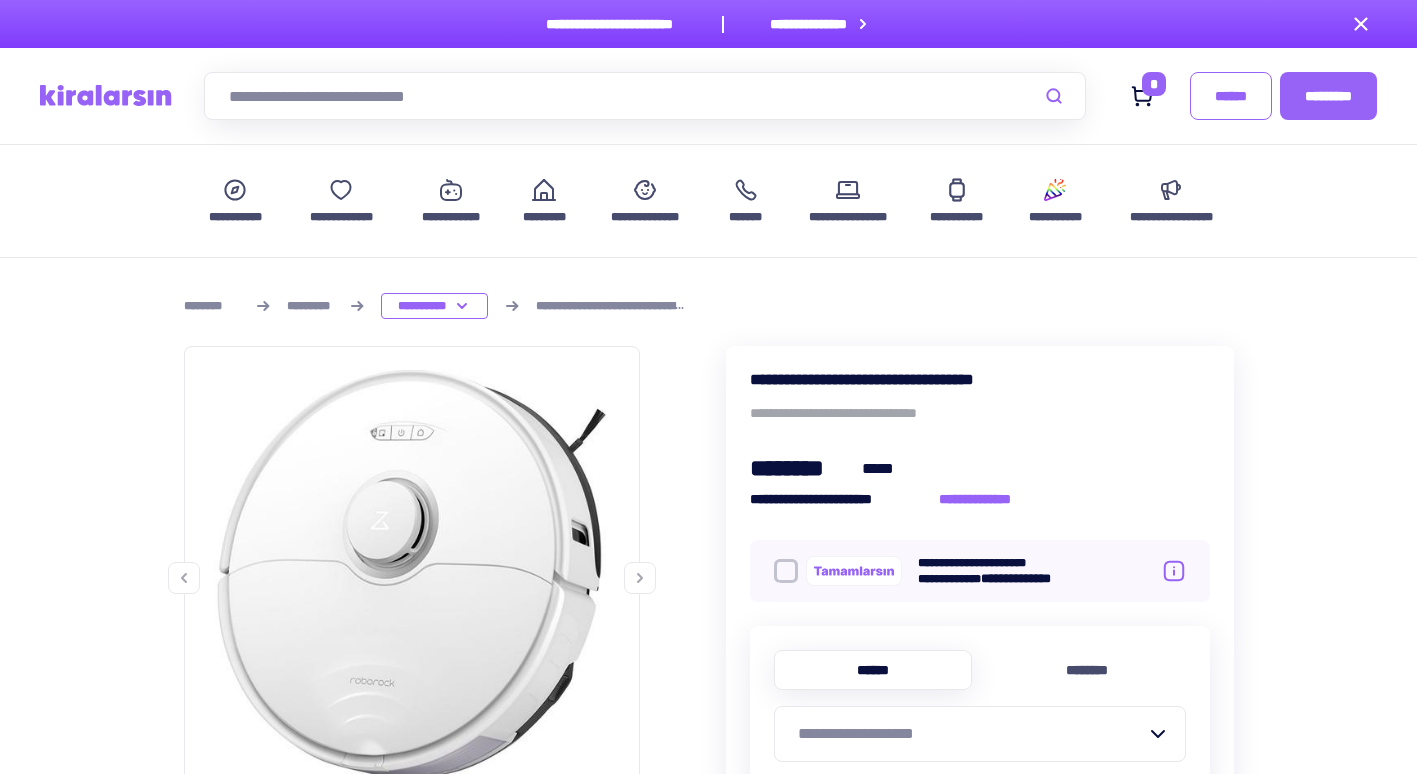 click at bounding box center [106, 95] 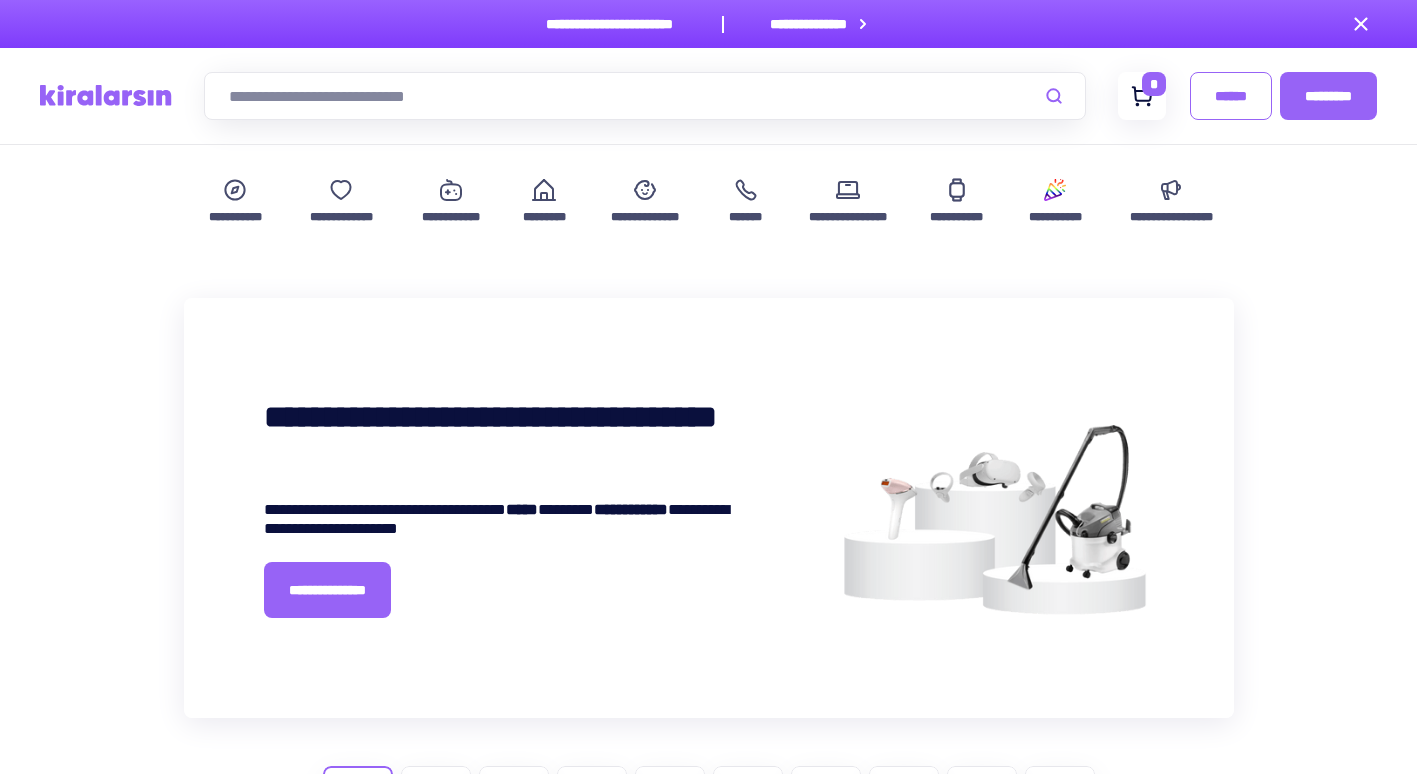 click on "*" at bounding box center [1154, 84] 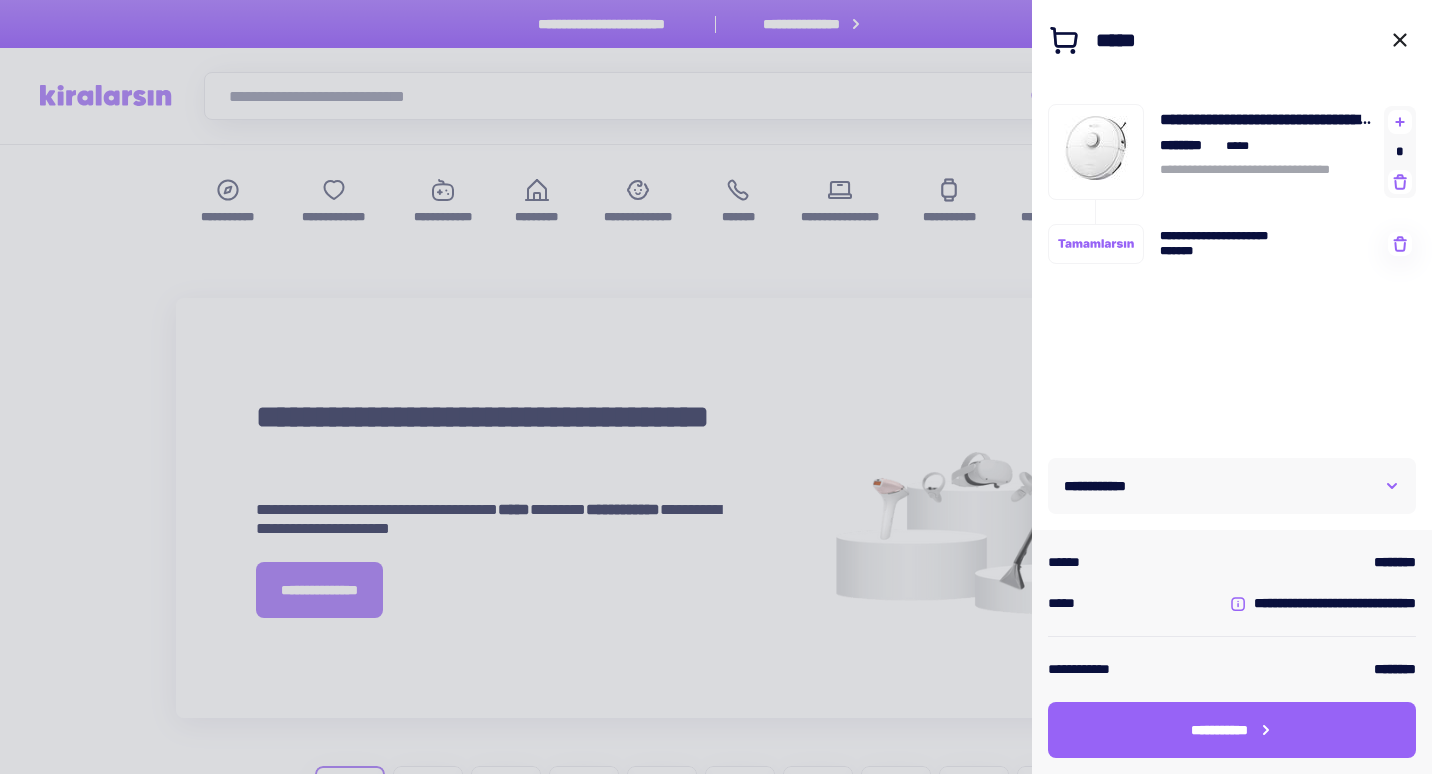 click on "**********" at bounding box center (1232, 486) 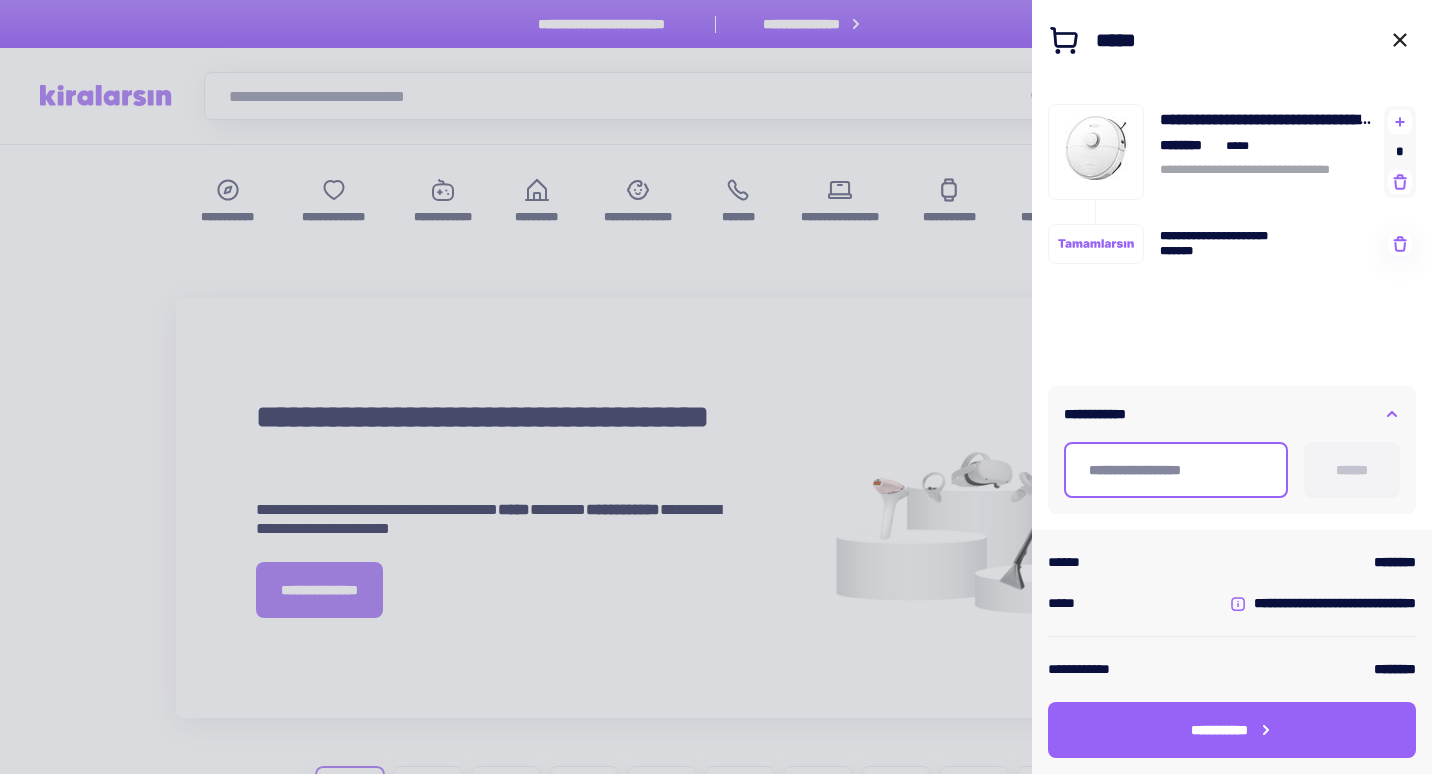 click at bounding box center [1176, 470] 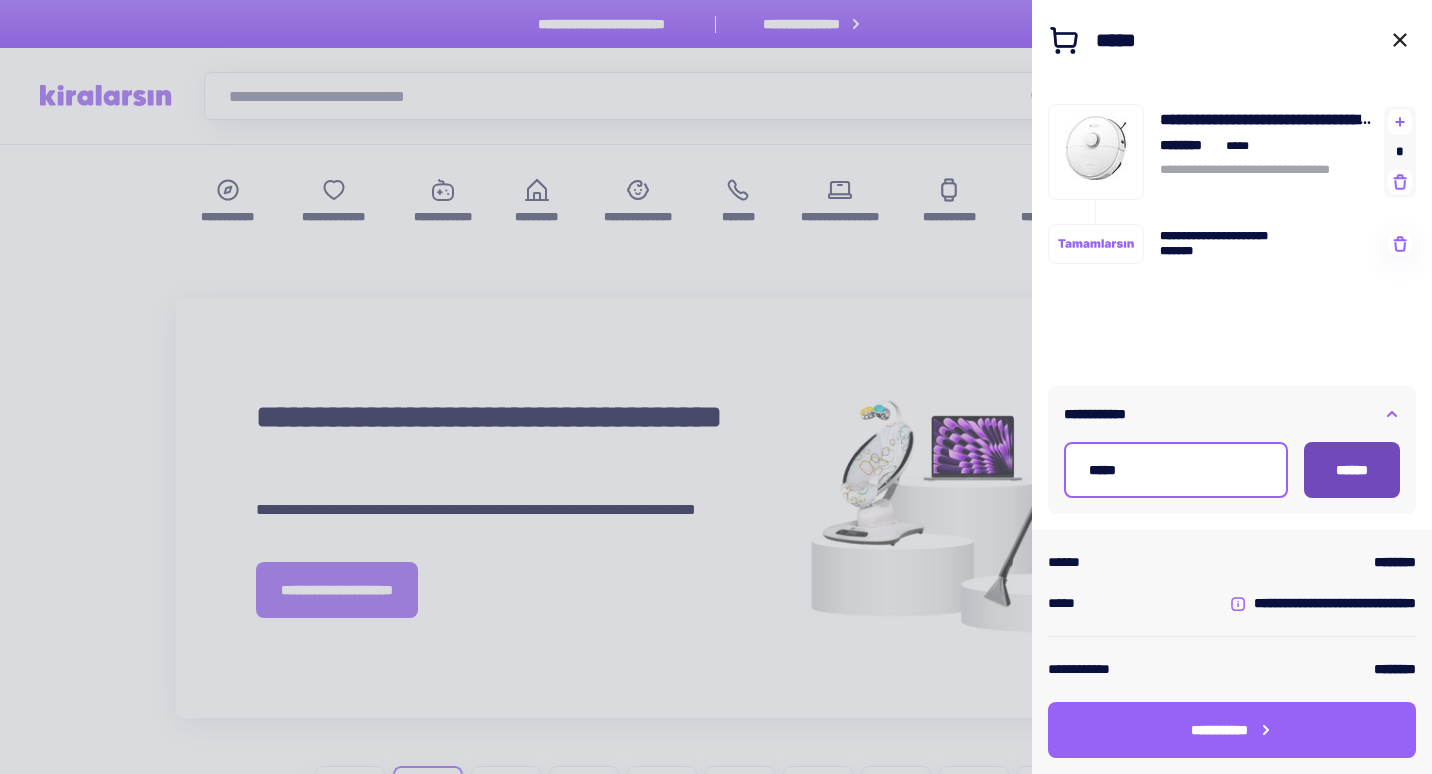 type on "*****" 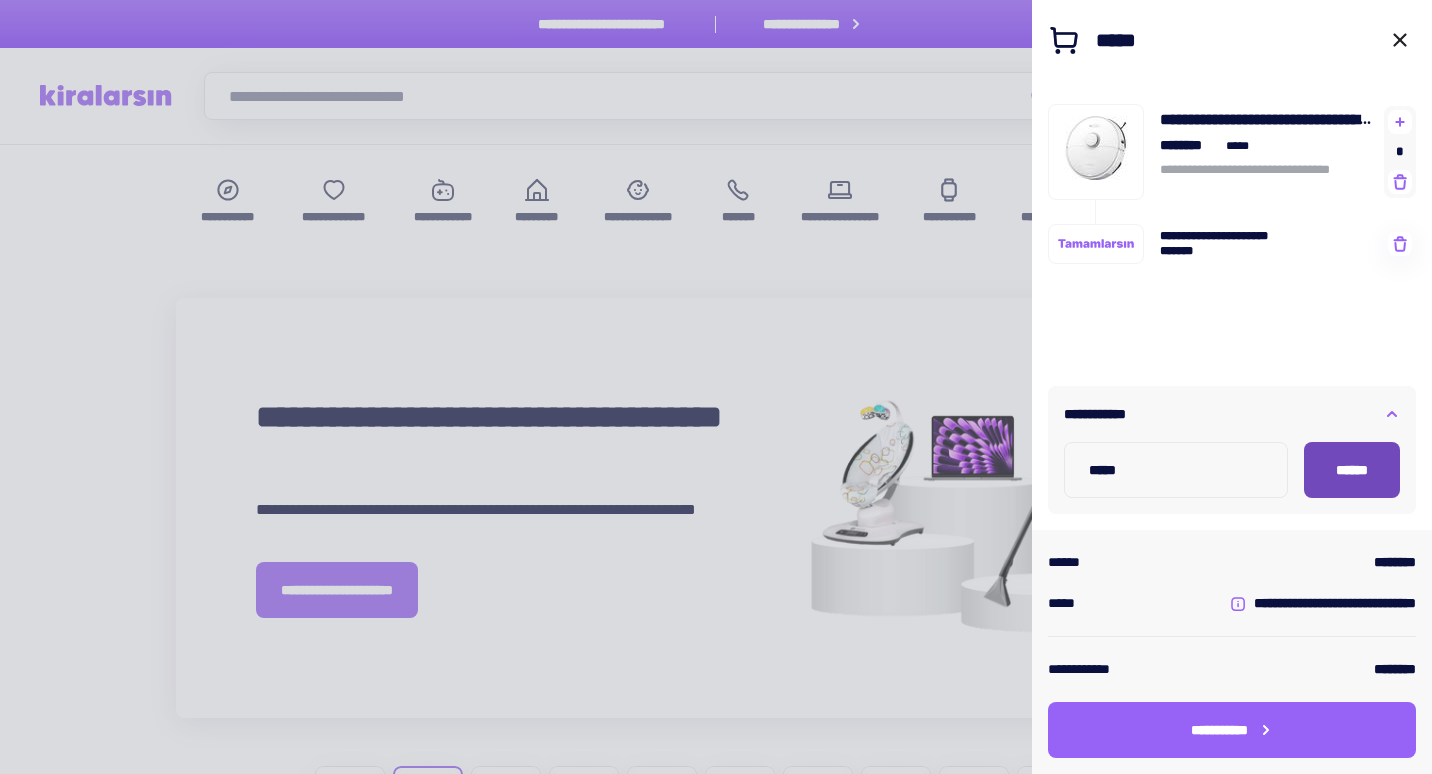 click on "******" at bounding box center [1352, 470] 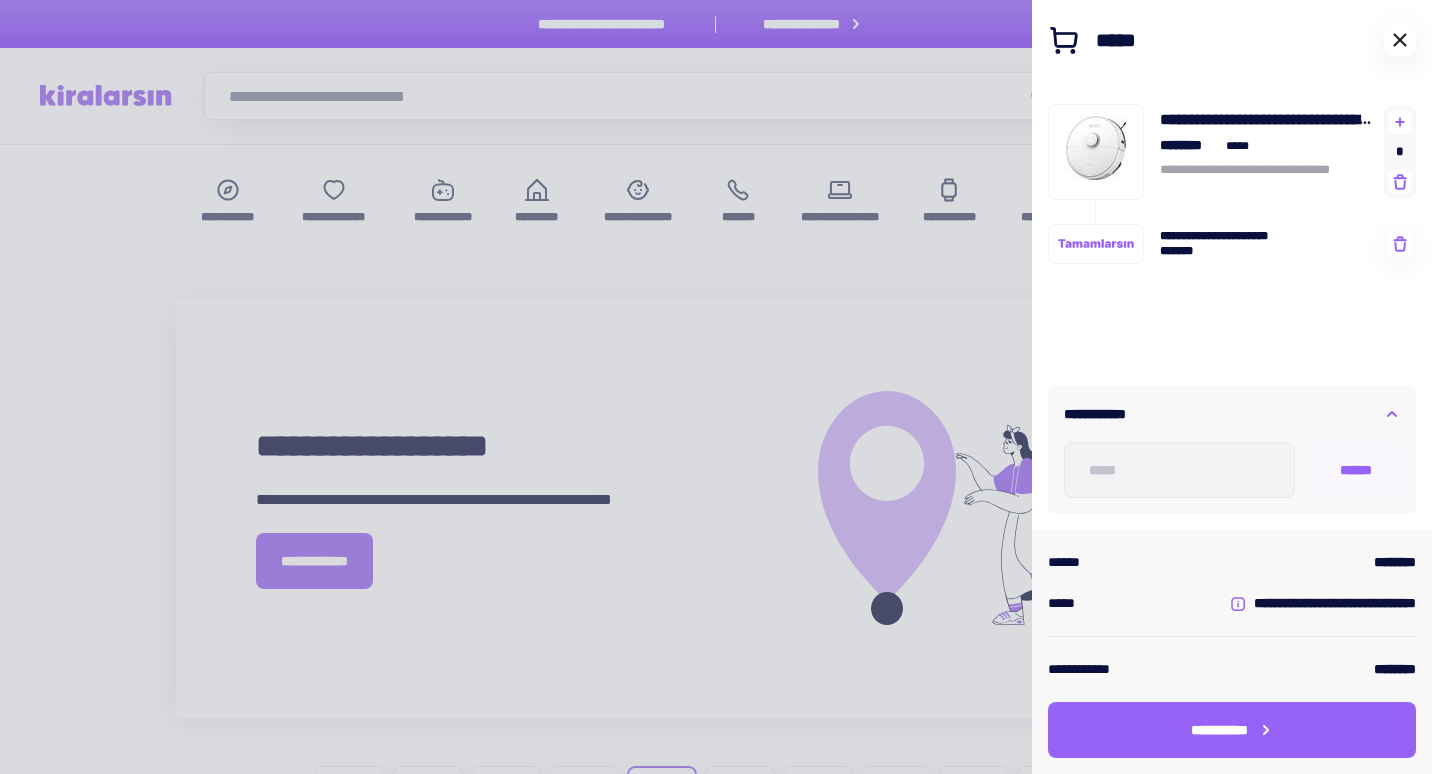 click at bounding box center [1400, 40] 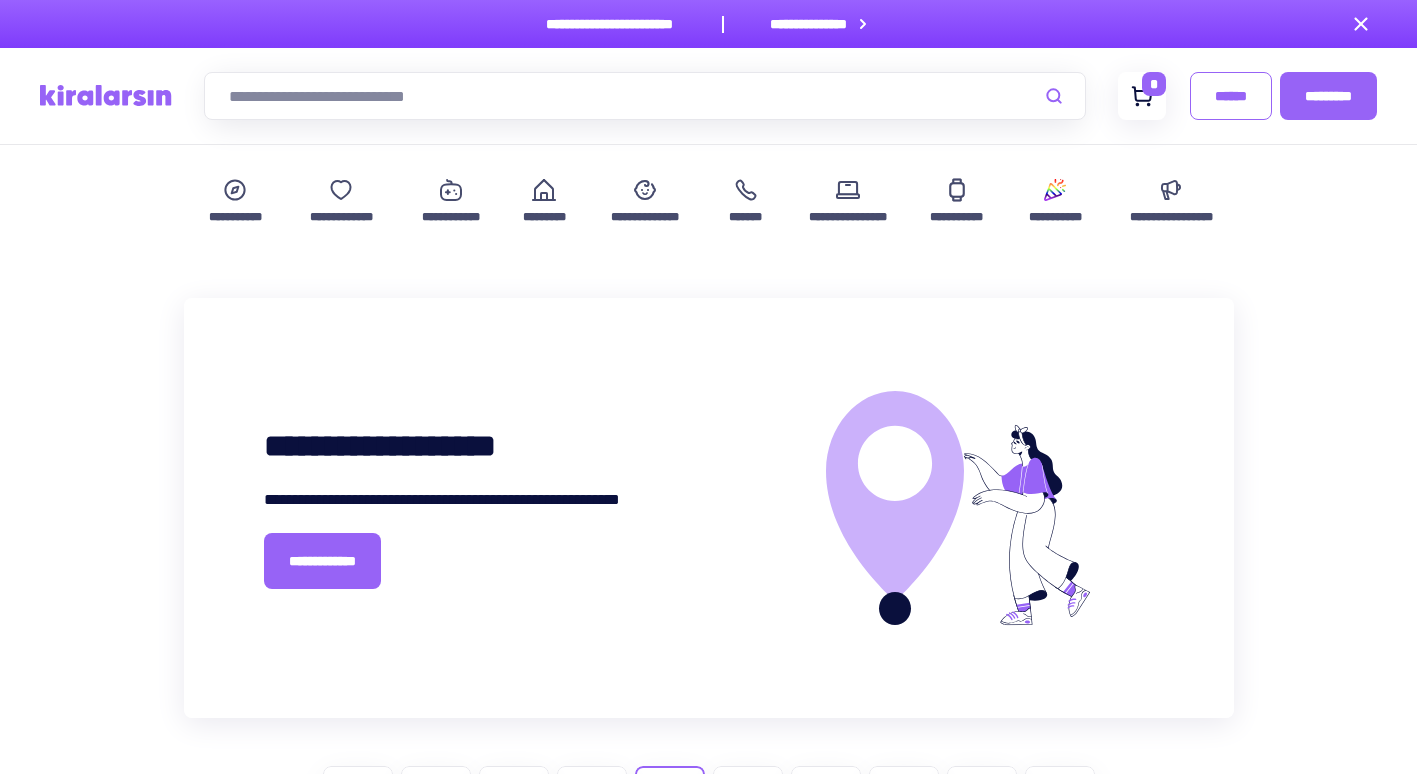 click on "*" at bounding box center (1142, 96) 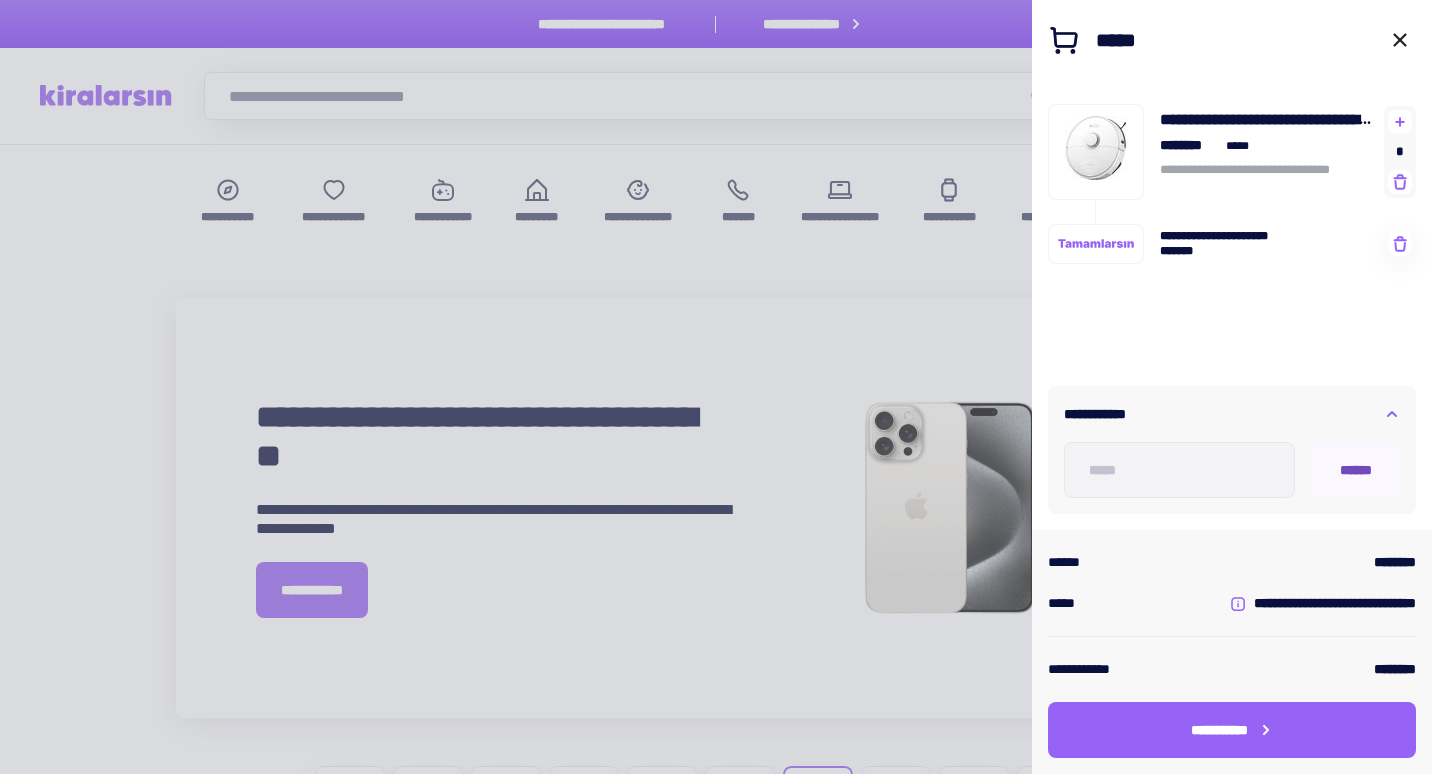click on "******" at bounding box center (1356, 470) 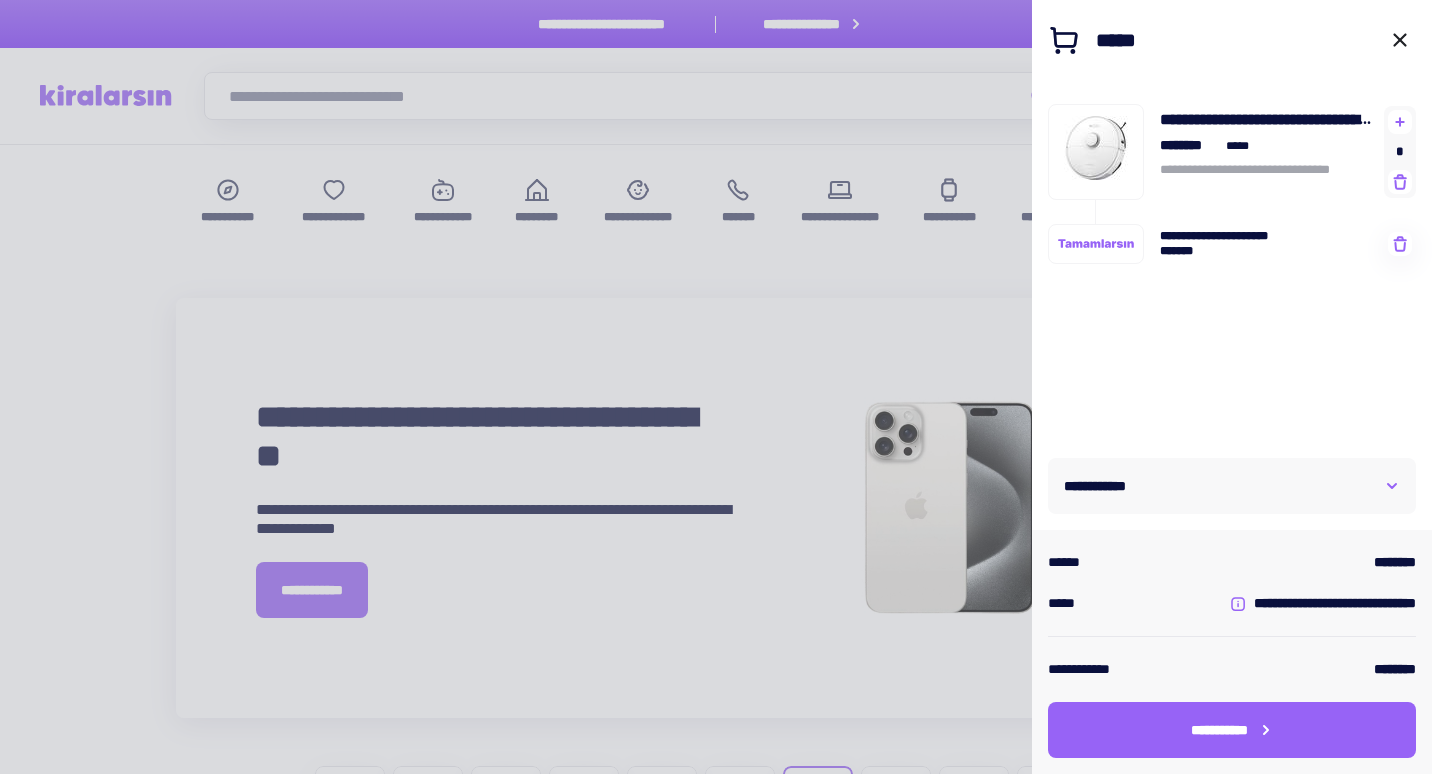 click on "**********" at bounding box center (1232, 486) 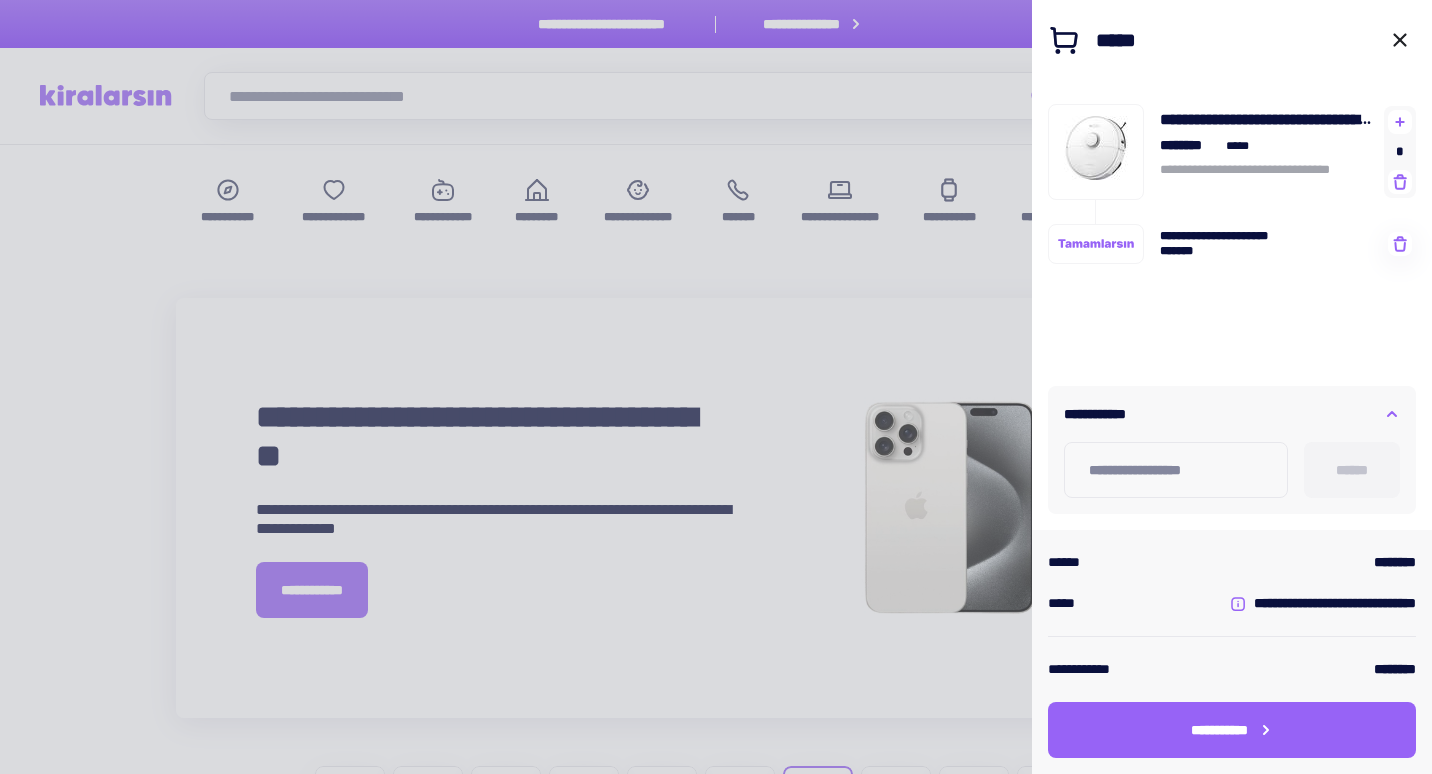 drag, startPoint x: 1285, startPoint y: 441, endPoint x: 1246, endPoint y: 454, distance: 41.109608 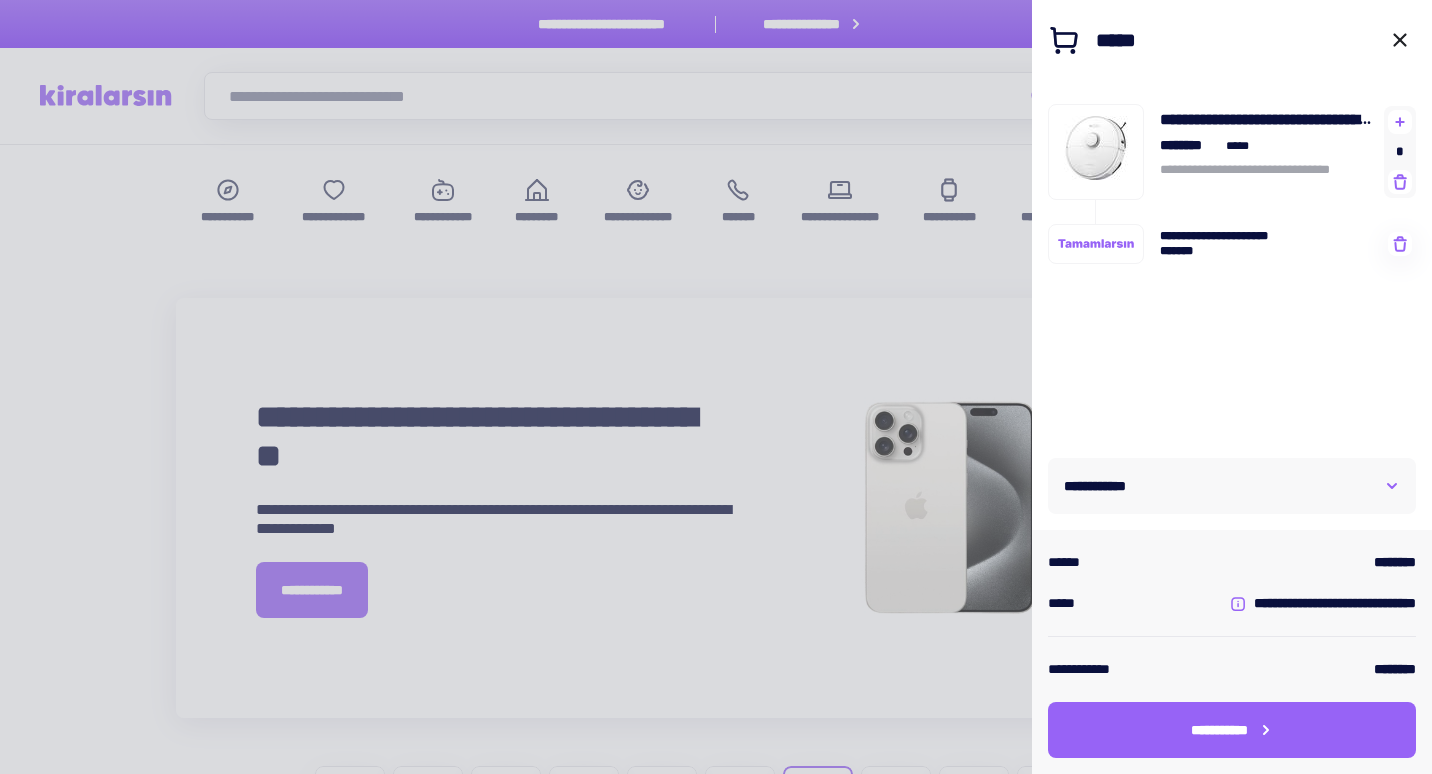 click on "[FIRST] [LAST] [EMAIL]" at bounding box center [1232, 486] 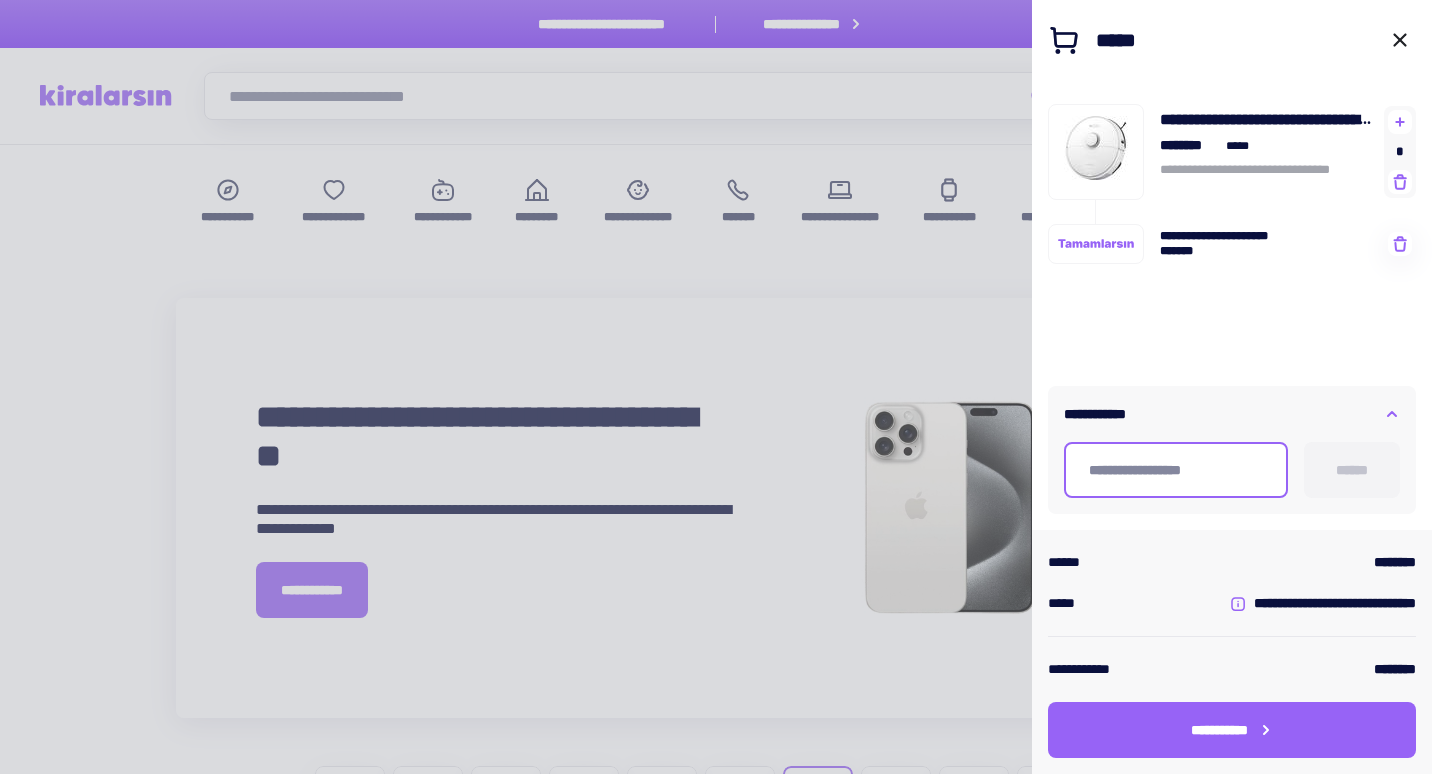 click at bounding box center (1176, 470) 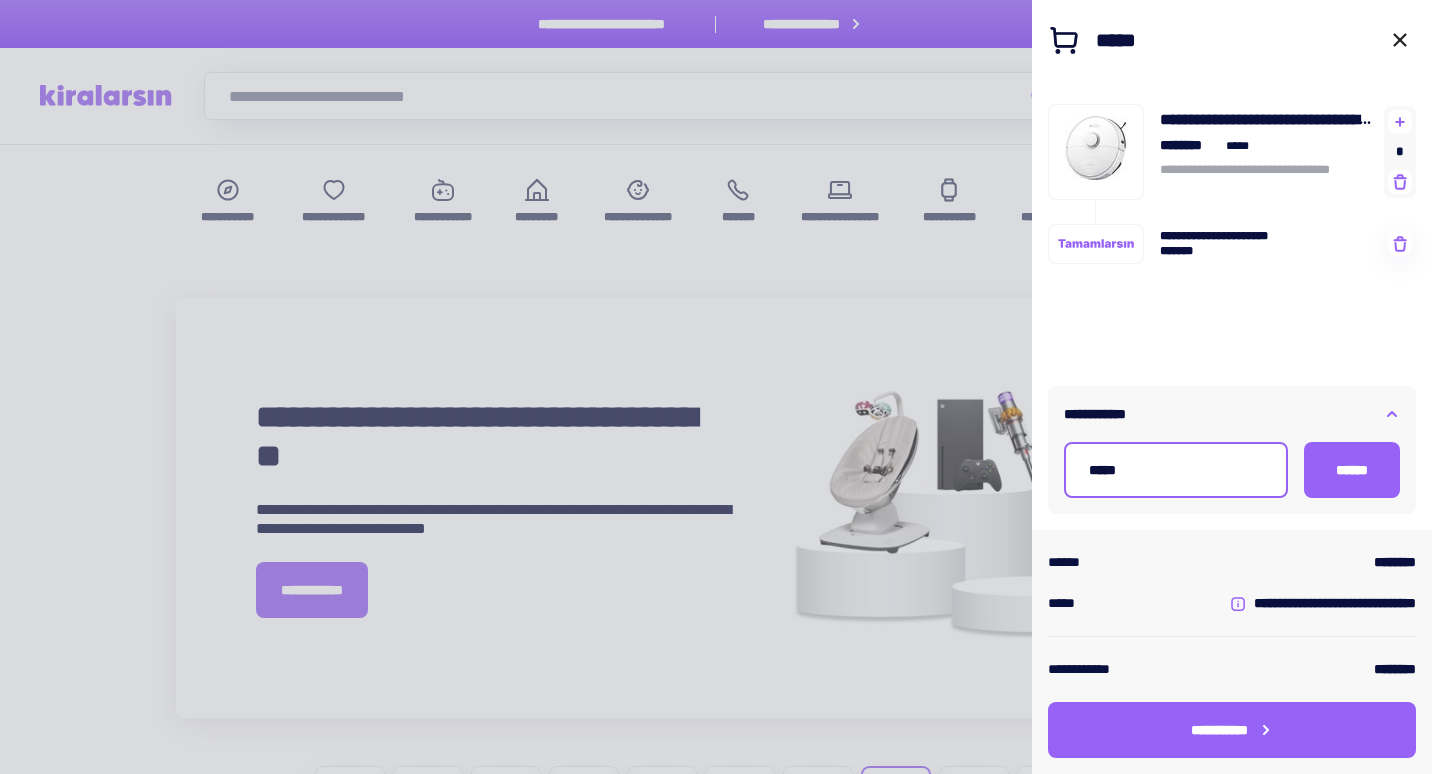 click on "******" at bounding box center (1352, 470) 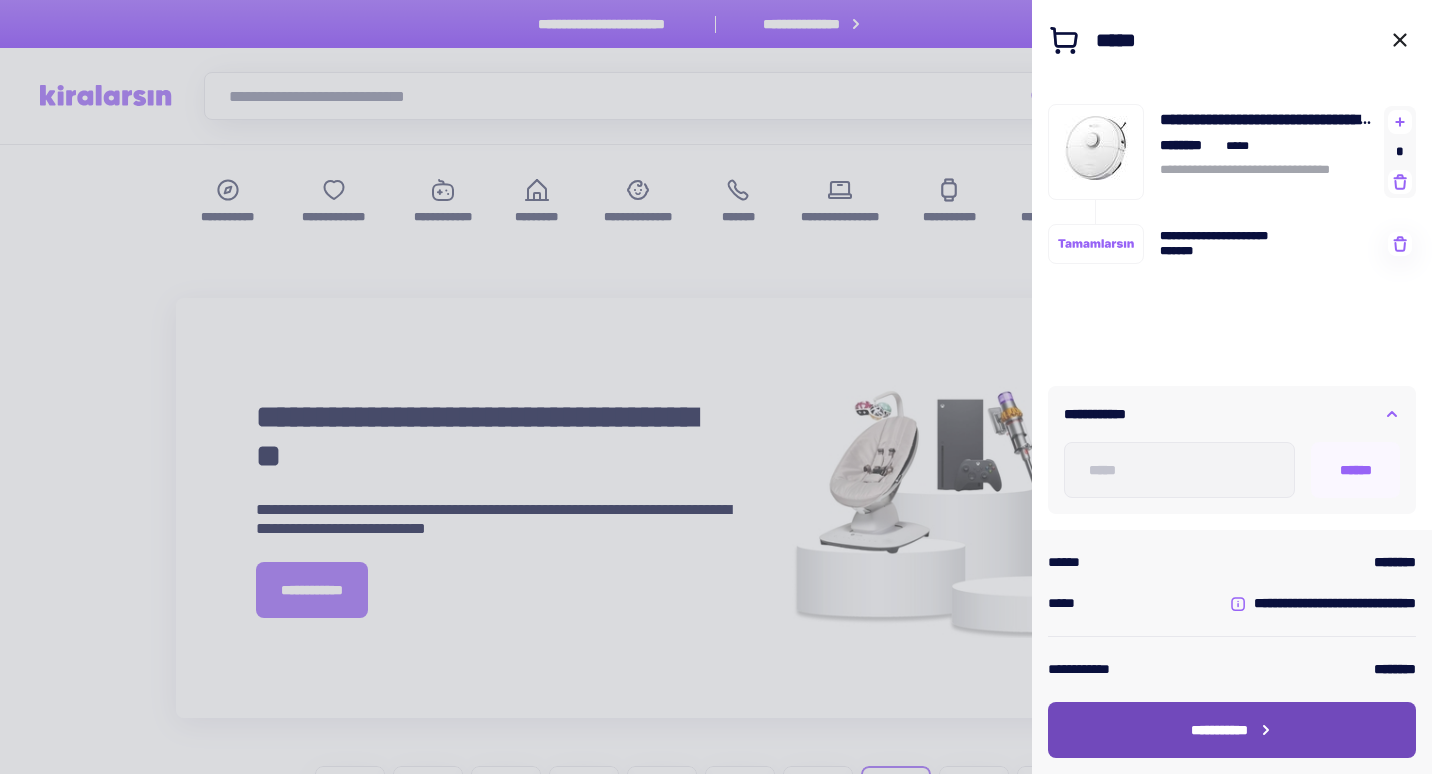 click at bounding box center [1266, 730] 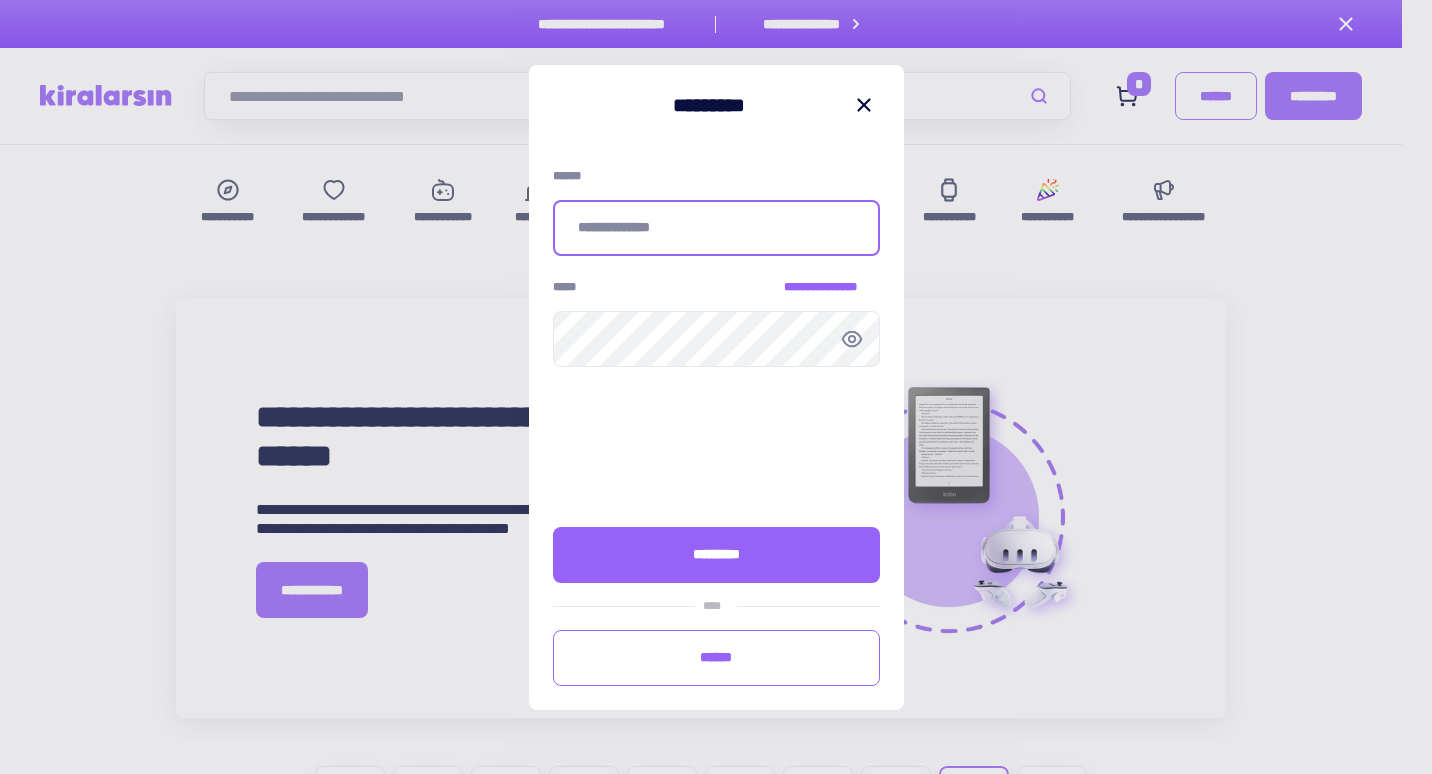 click at bounding box center [716, 228] 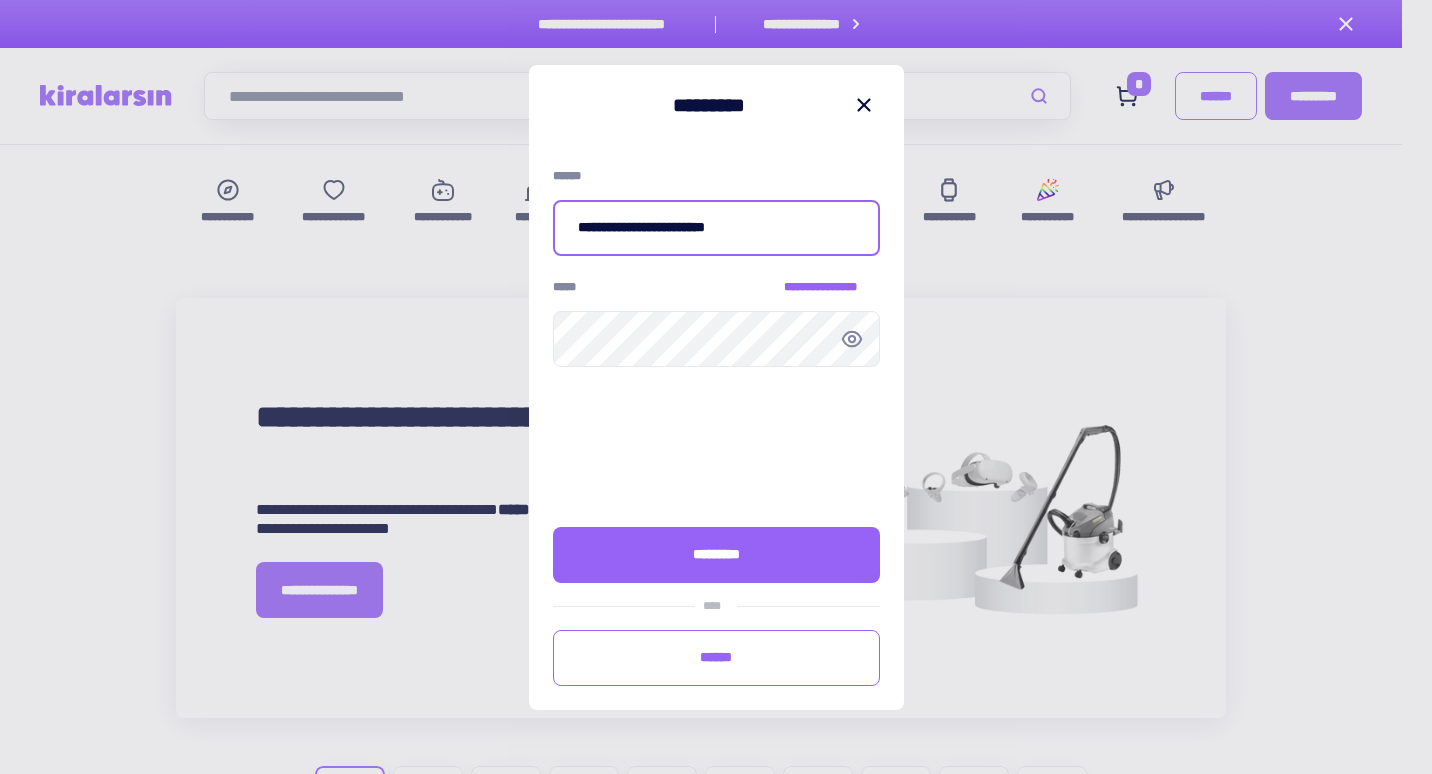 click on "**********" at bounding box center [716, 228] 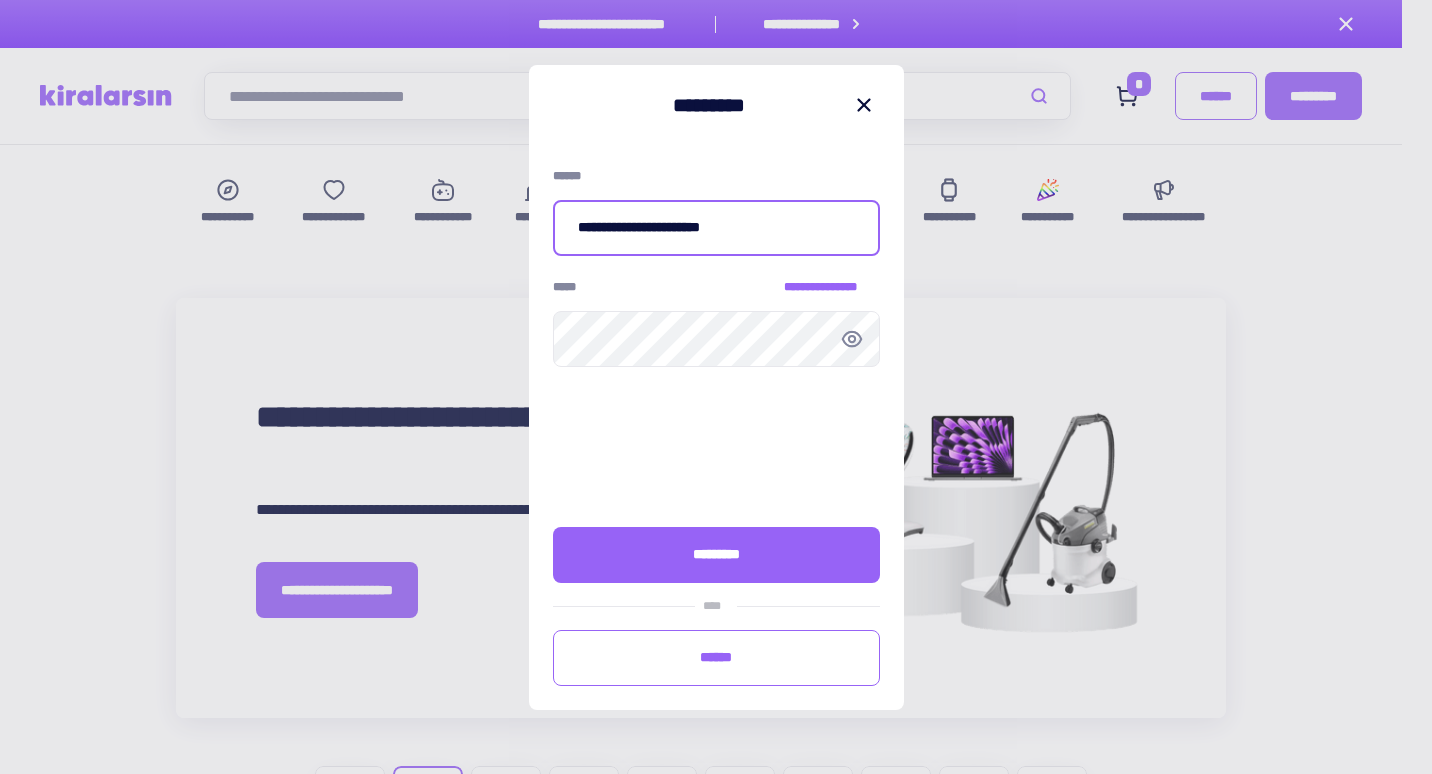 type on "[CREDIT CARD NUMBER]" 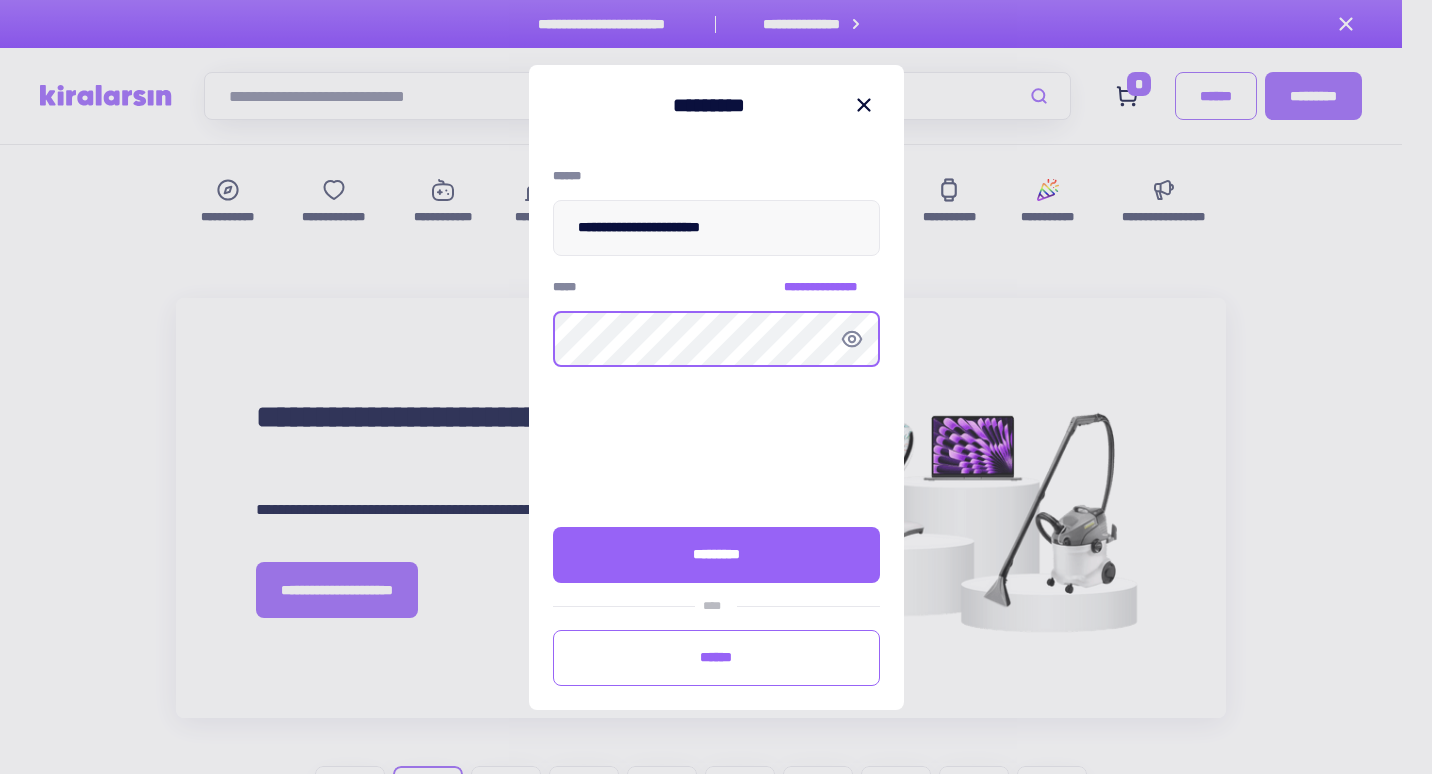 click at bounding box center [0, 0] 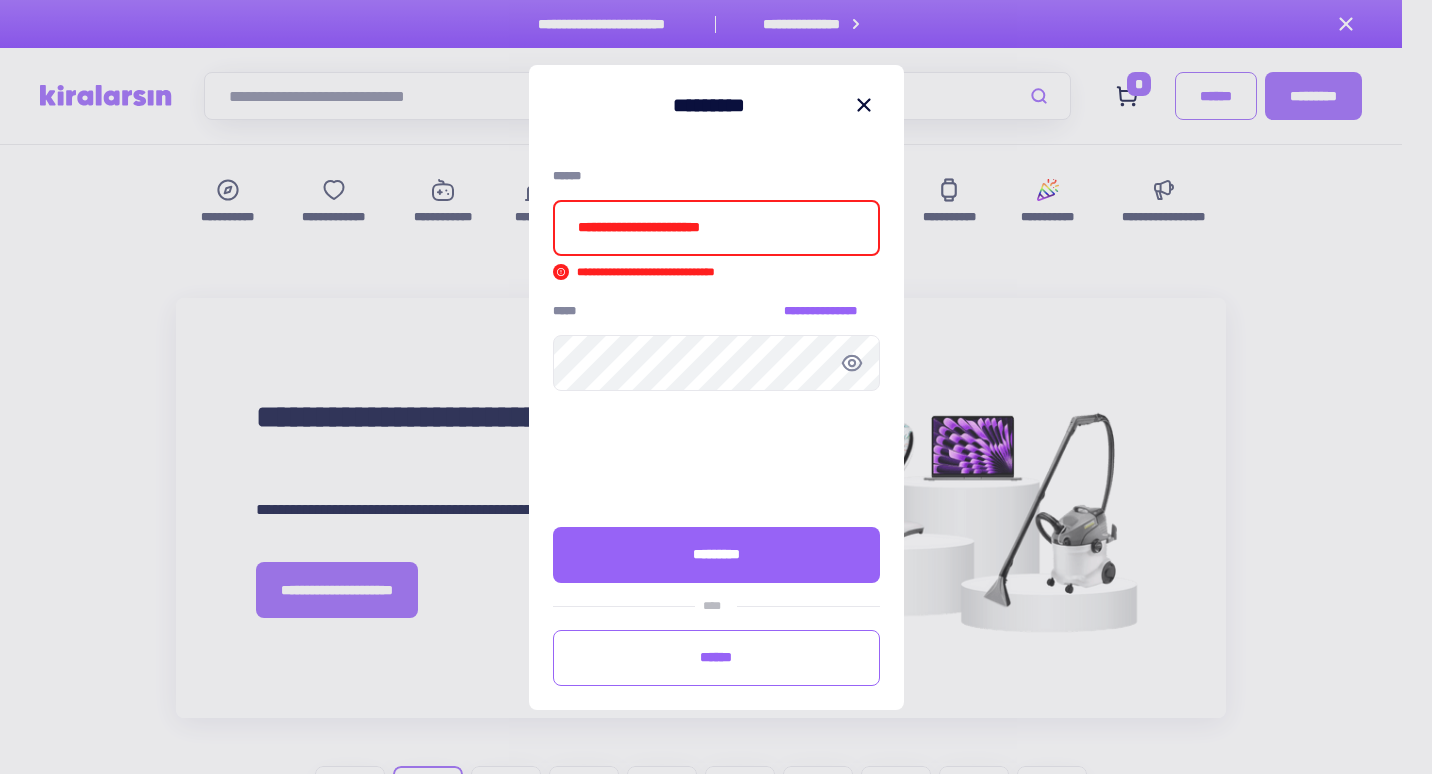 click on "[CREDIT CARD NUMBER]" at bounding box center (716, 228) 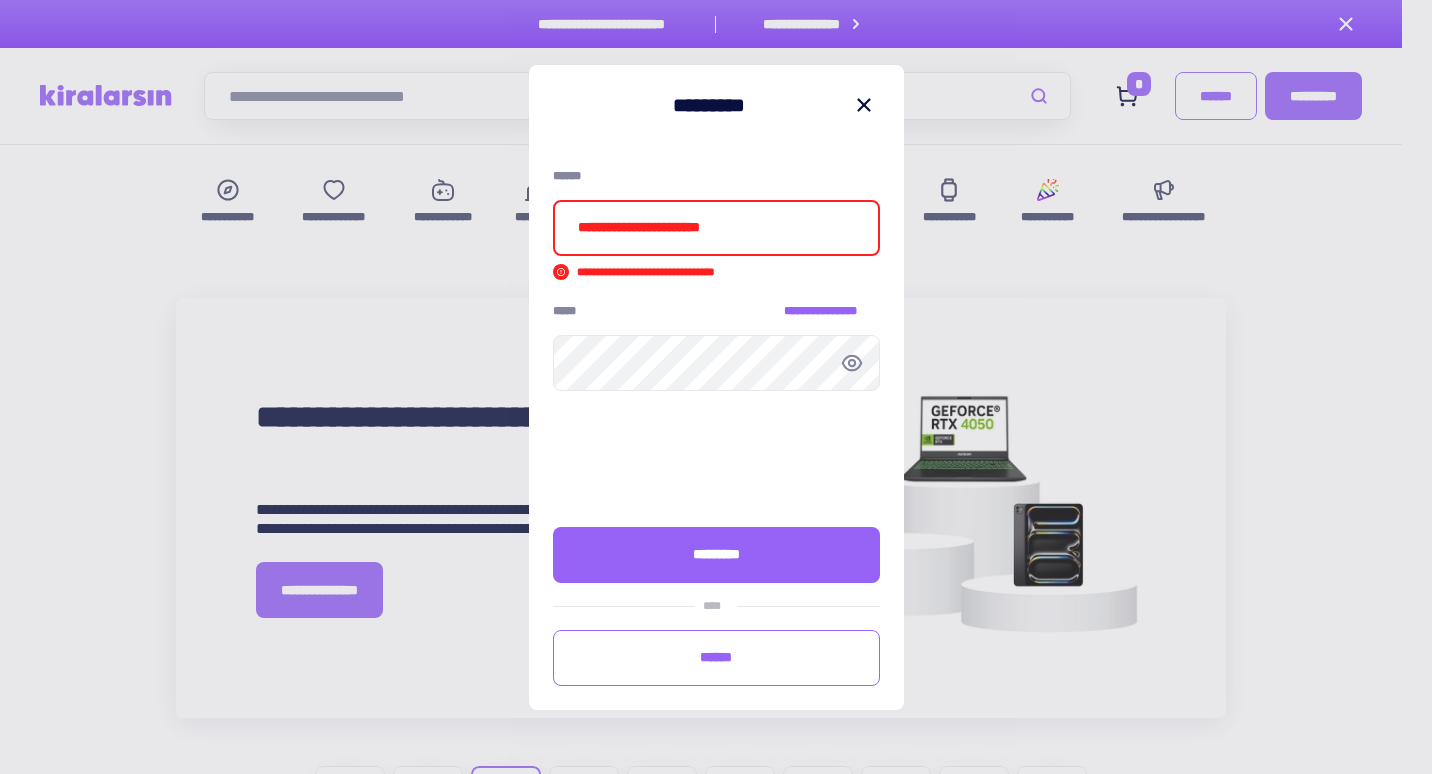 click on "[CREDIT CARD NUMBER]" at bounding box center [716, 228] 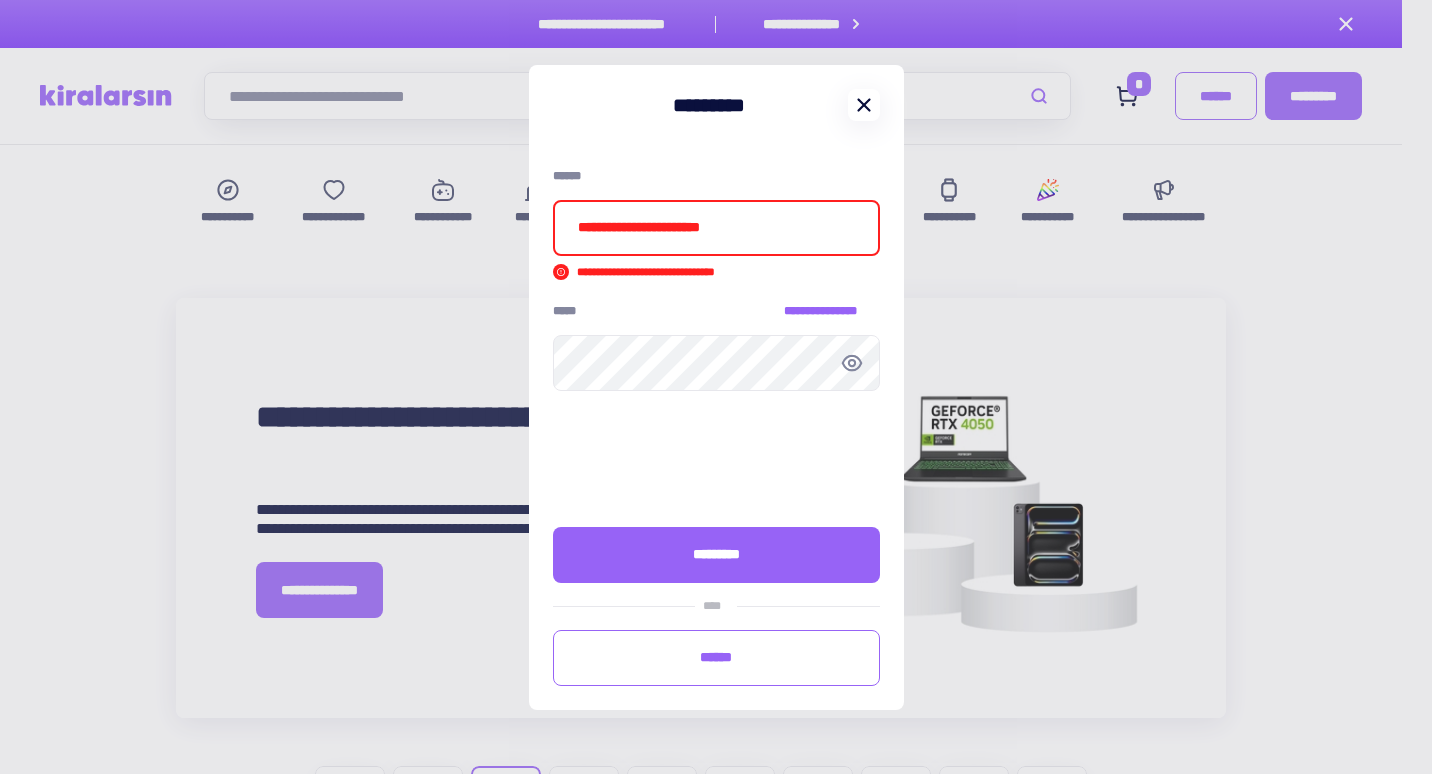 click at bounding box center [864, 105] 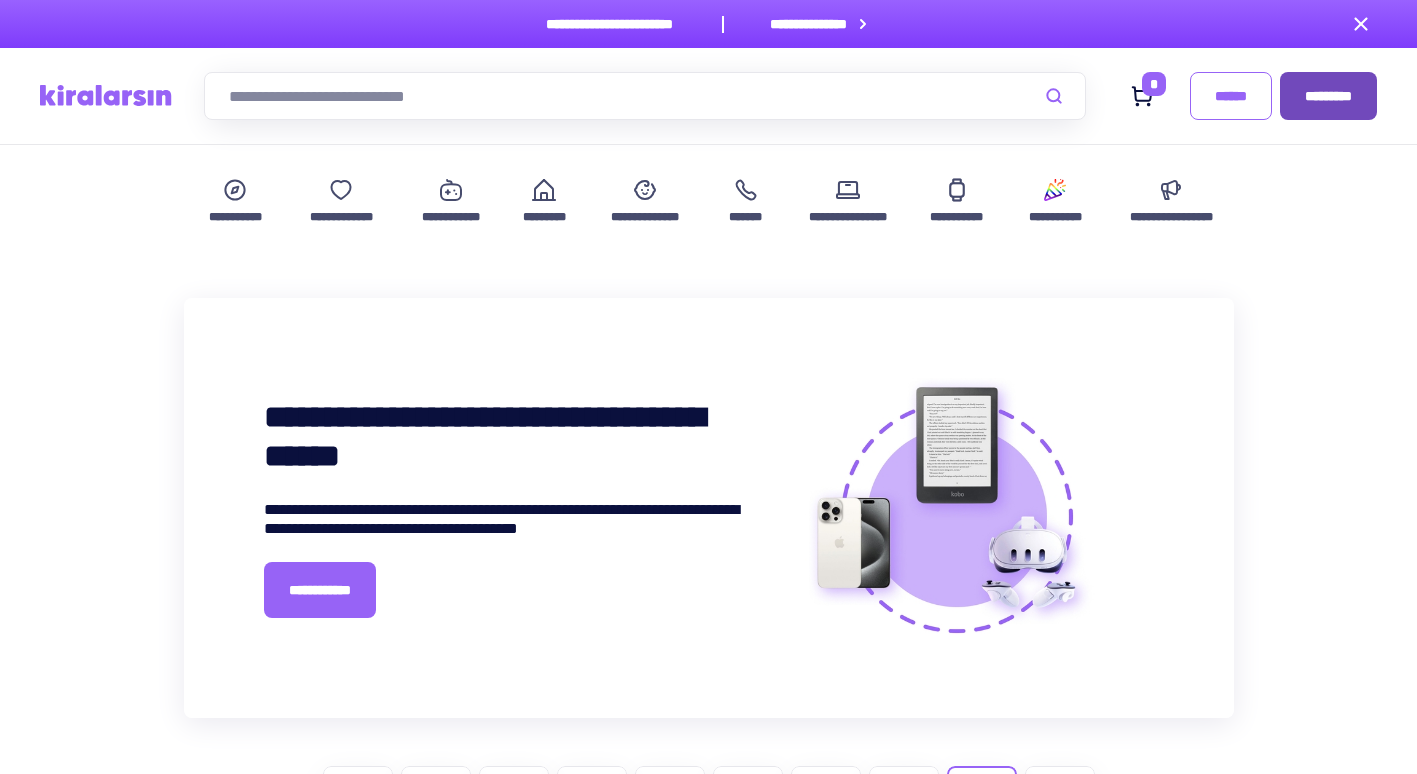 click on "*********" at bounding box center [1328, 96] 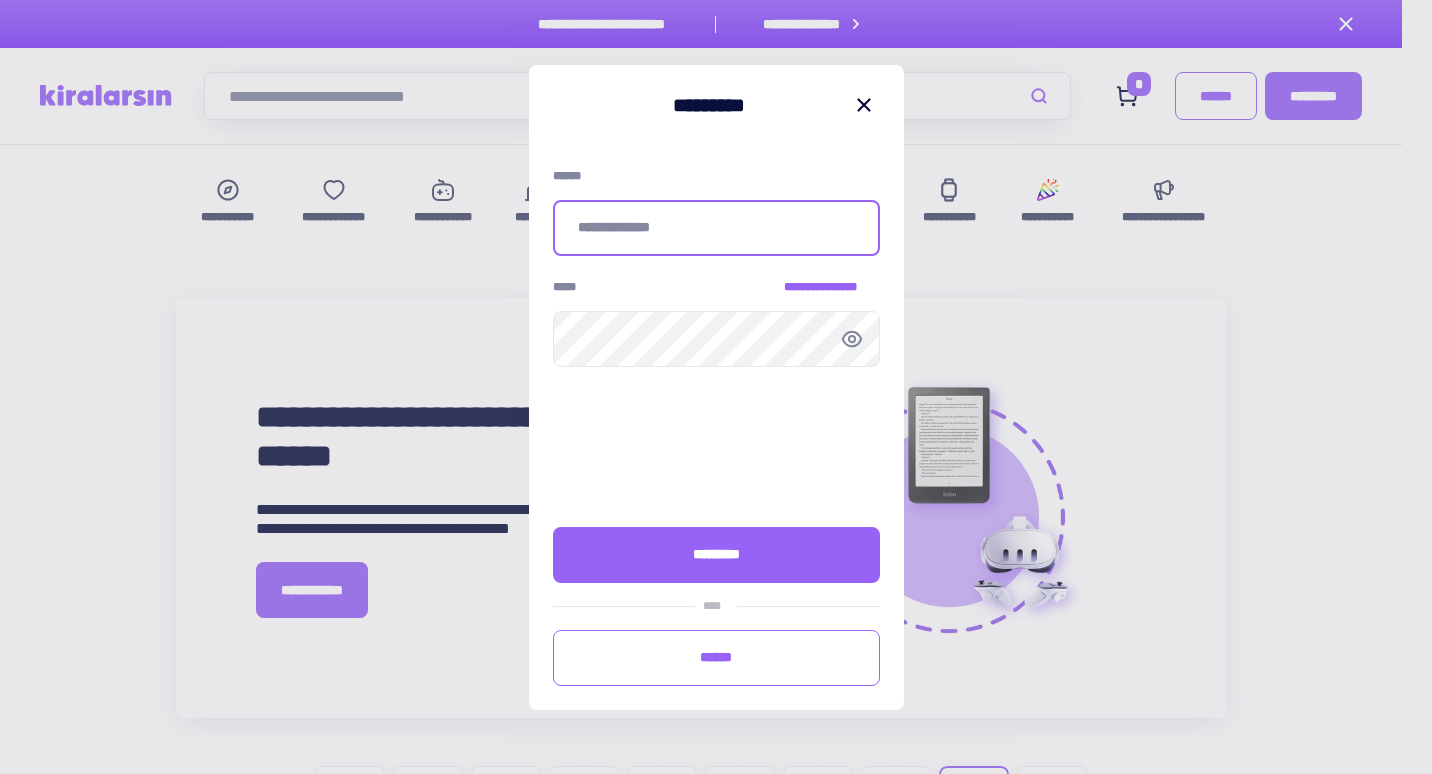click at bounding box center (716, 228) 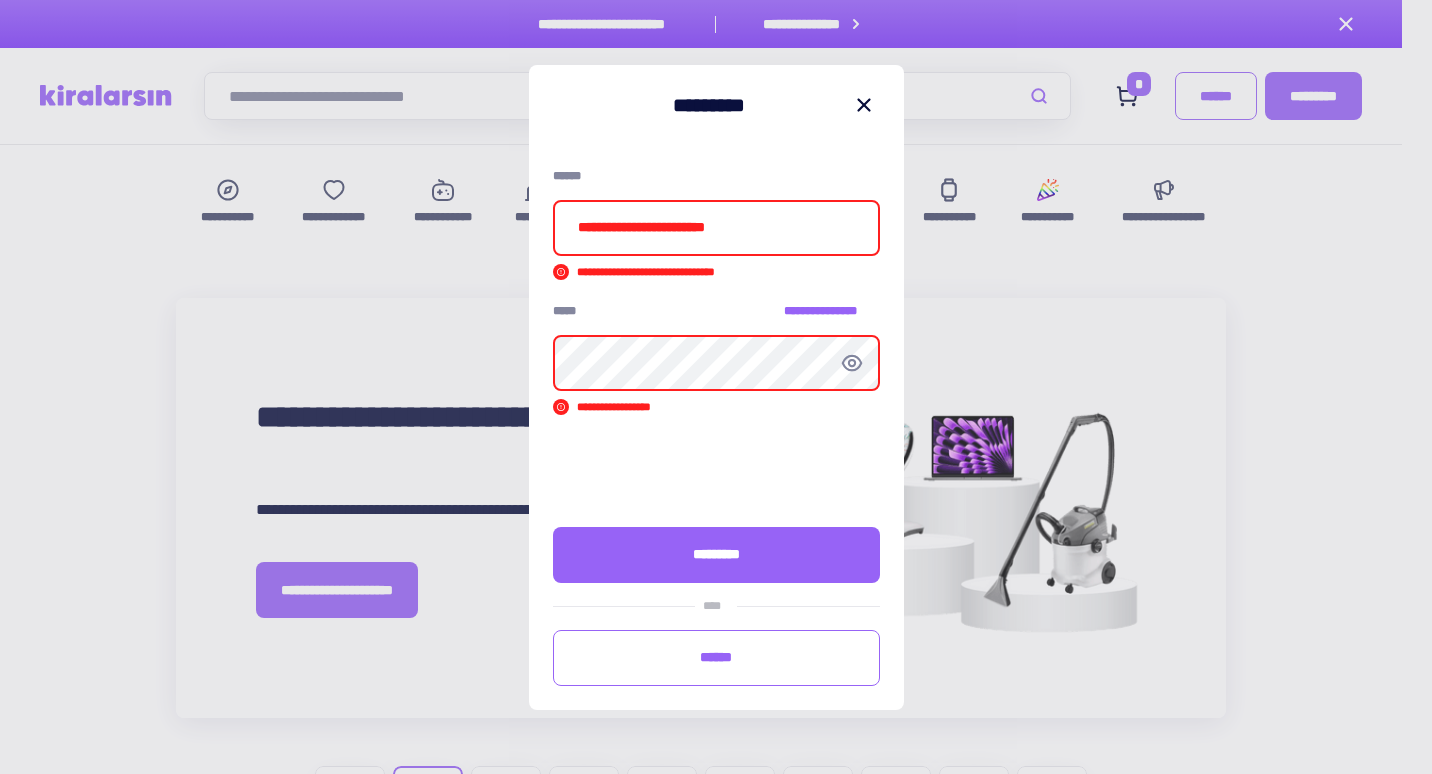 click on "**********" at bounding box center [716, 228] 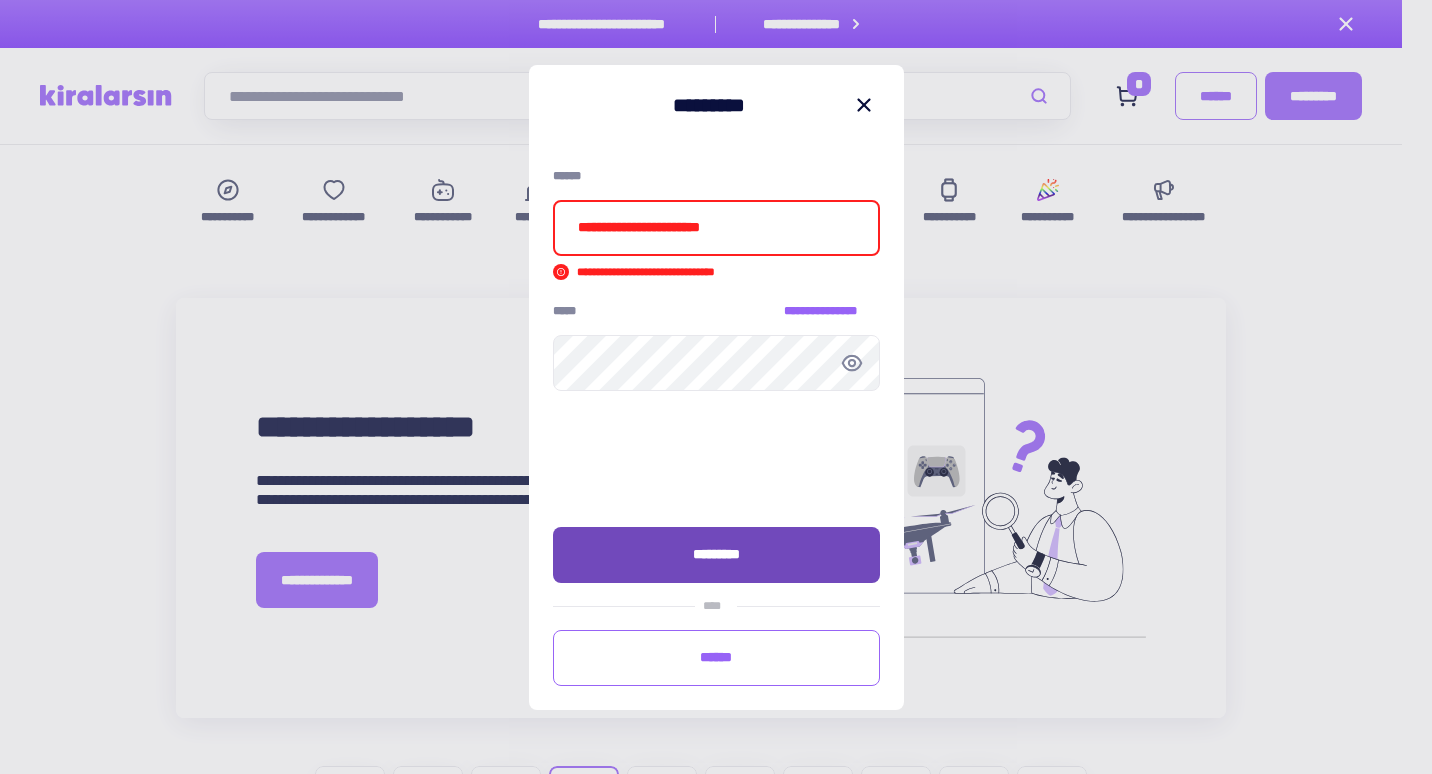 click on "*********" at bounding box center (716, 555) 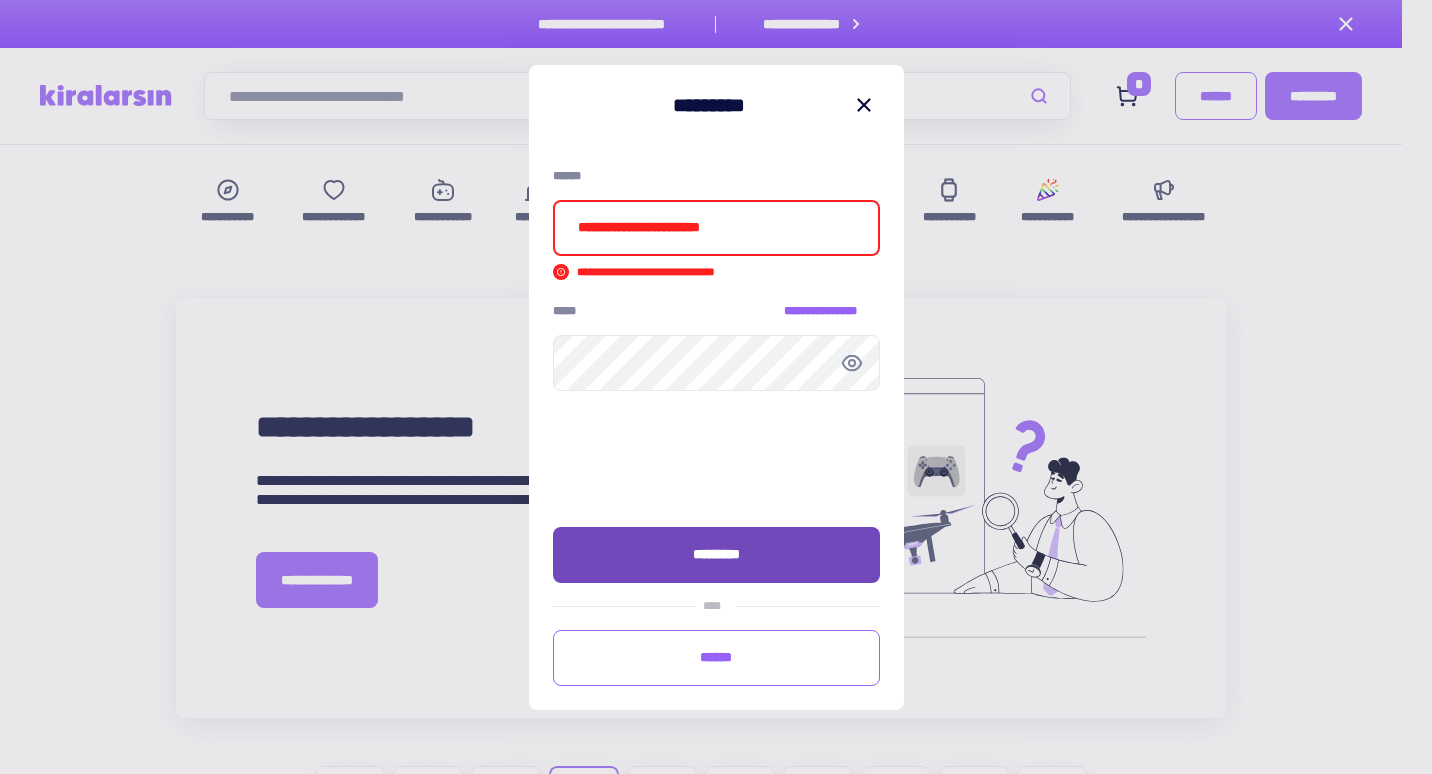 click on "*********" at bounding box center (716, 555) 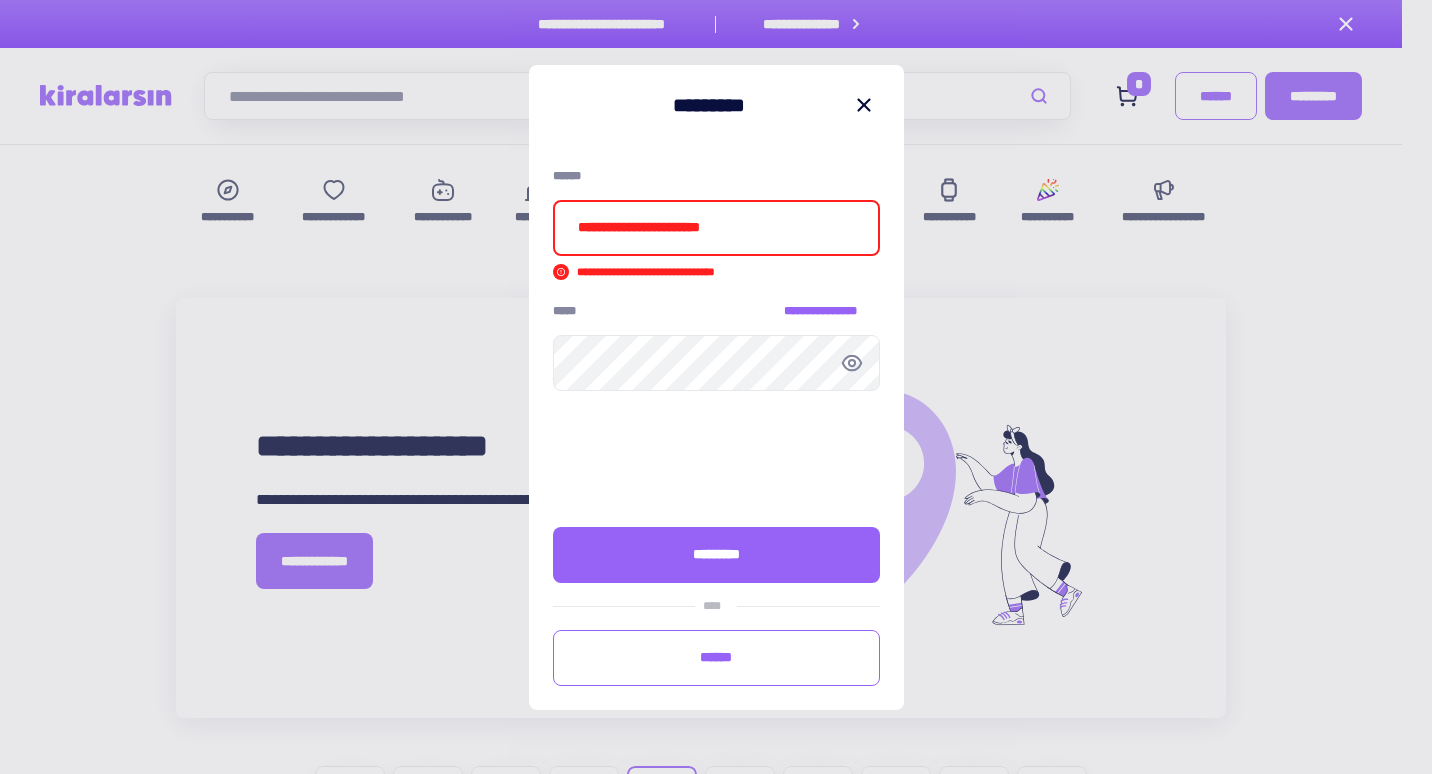 click on "[CREDIT CARD NUMBER]" at bounding box center (716, 228) 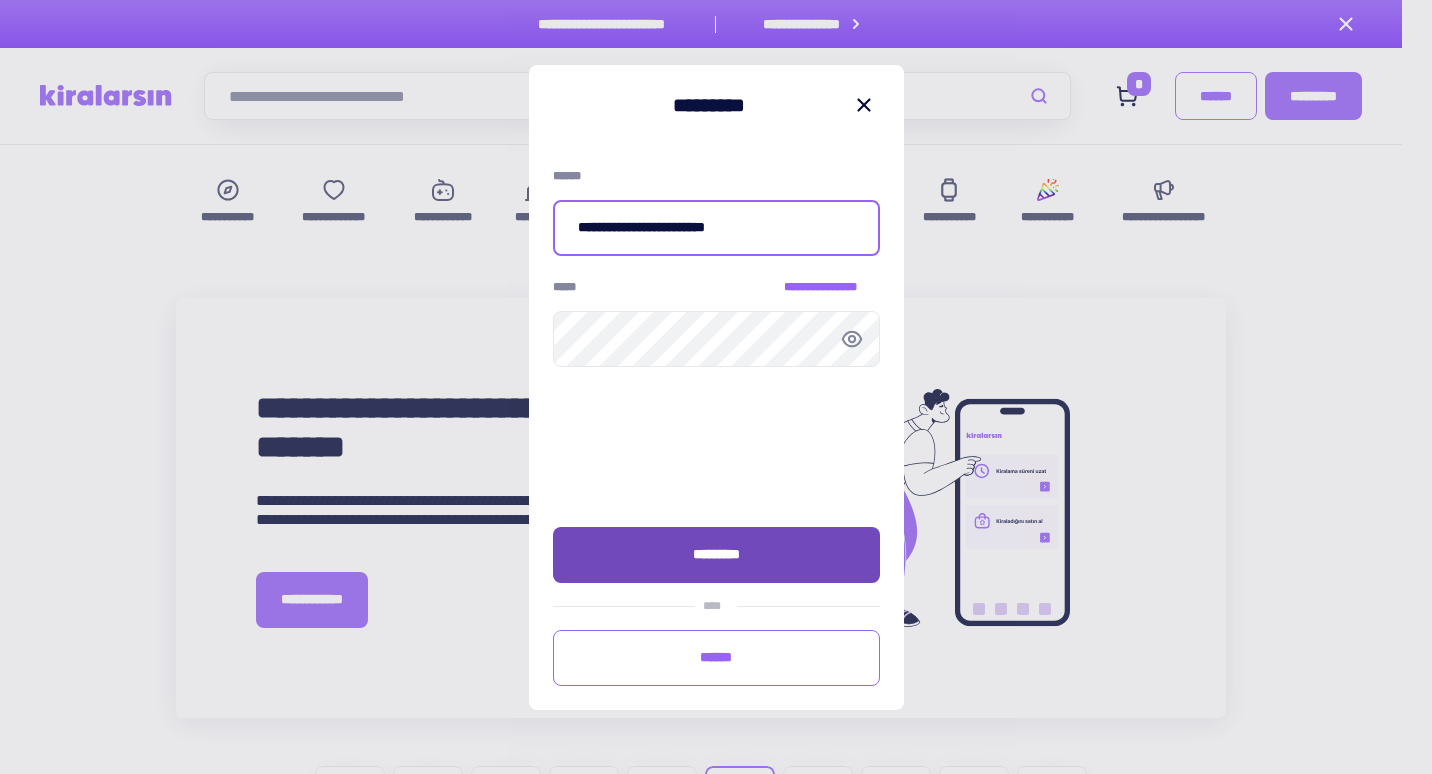 type on "**********" 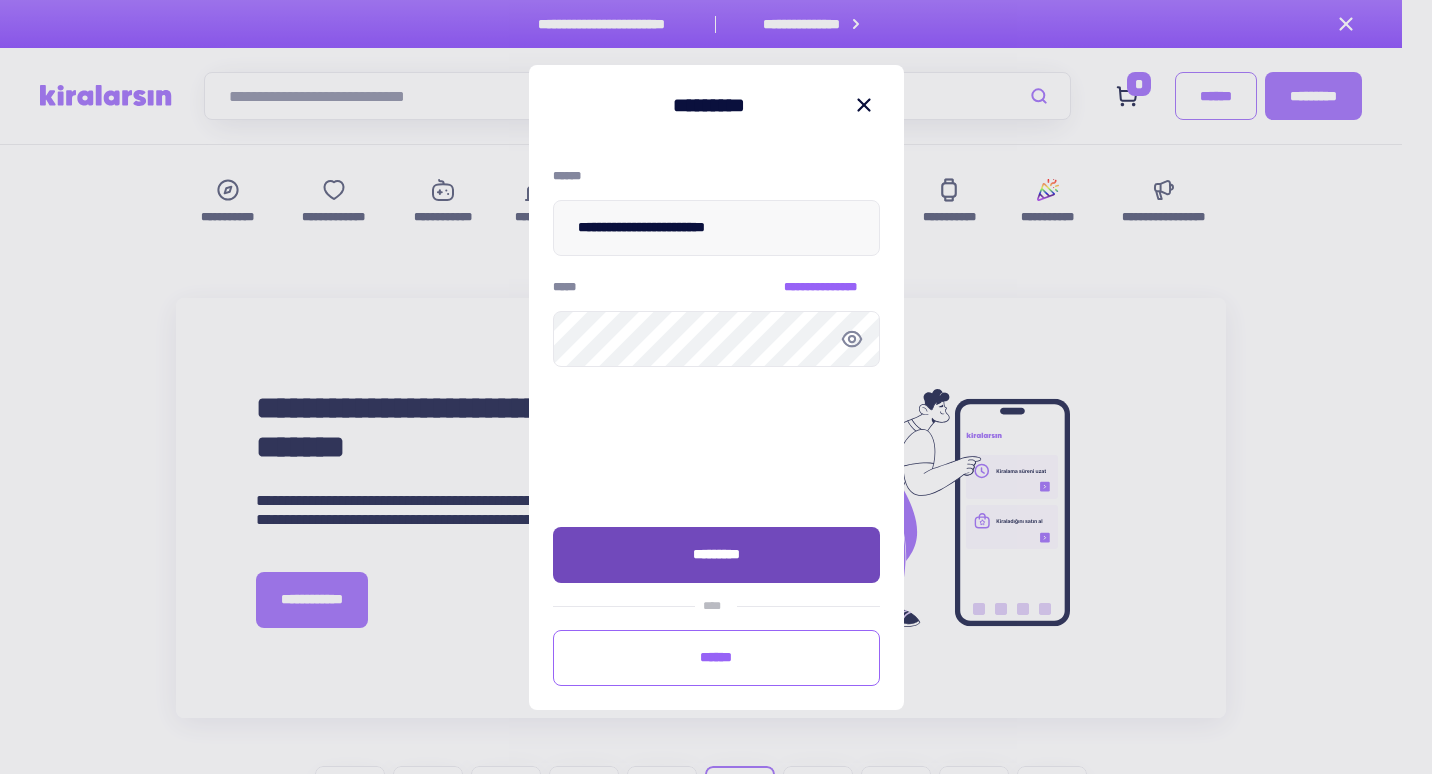 click on "*********" at bounding box center [716, 555] 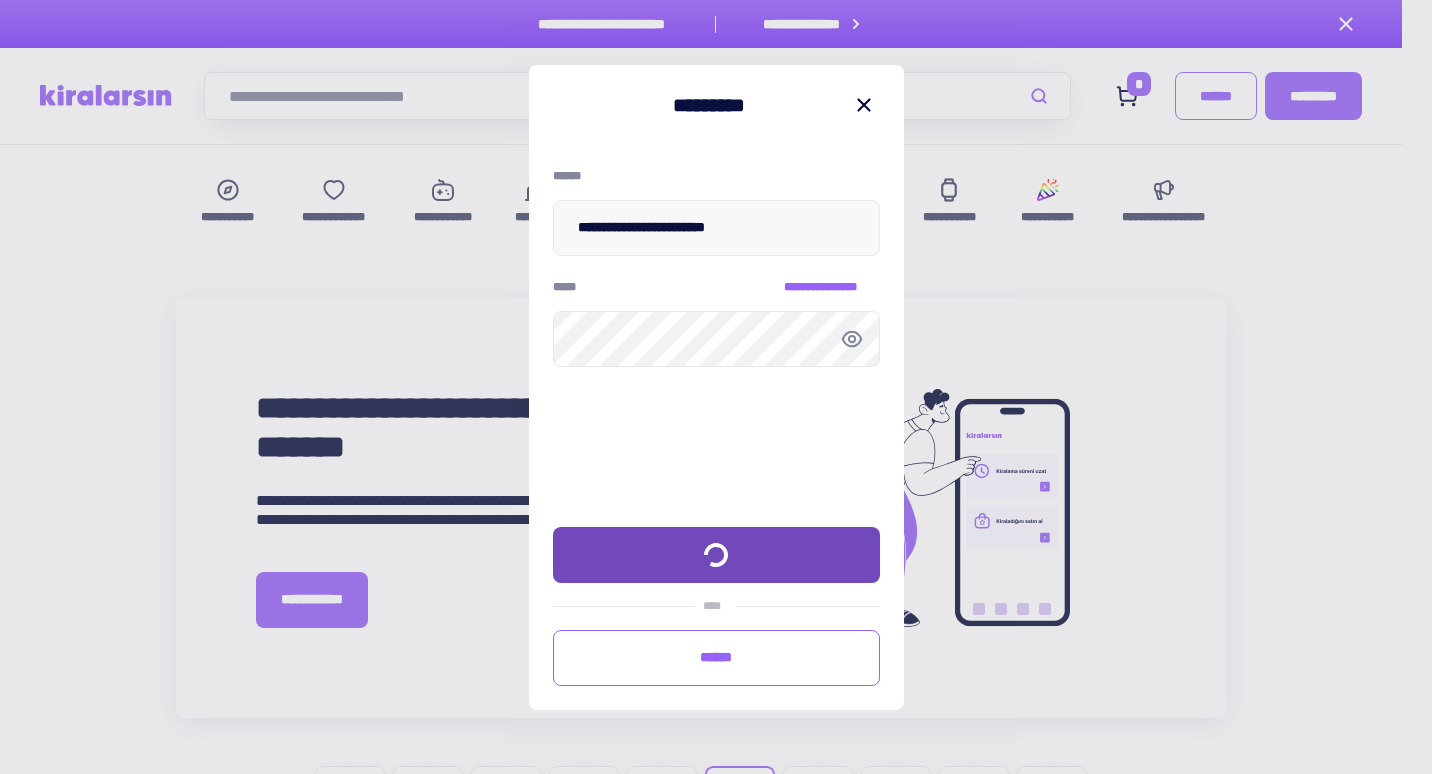 click on "[FIRST] [LAST] [EMAIL]" at bounding box center (716, 606) 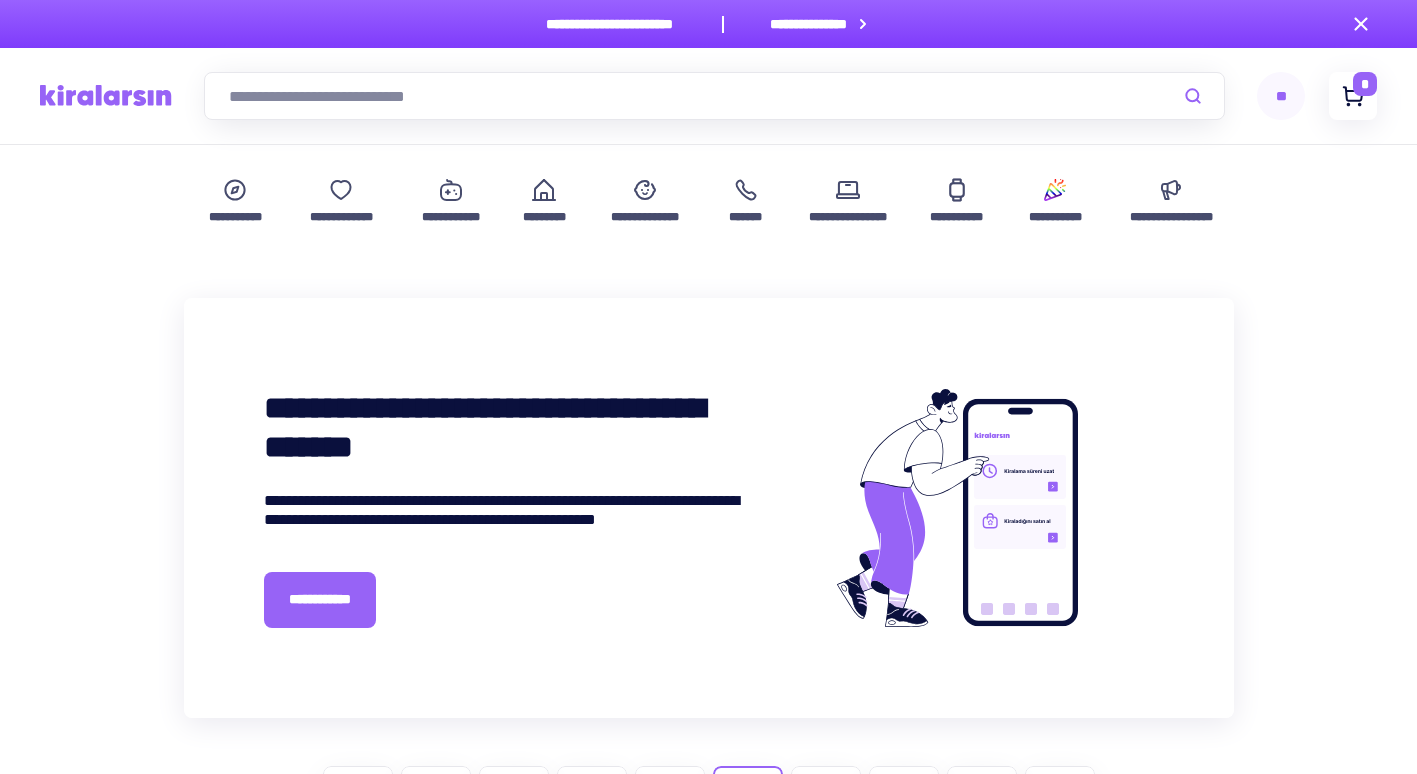 click at bounding box center (1353, 93) 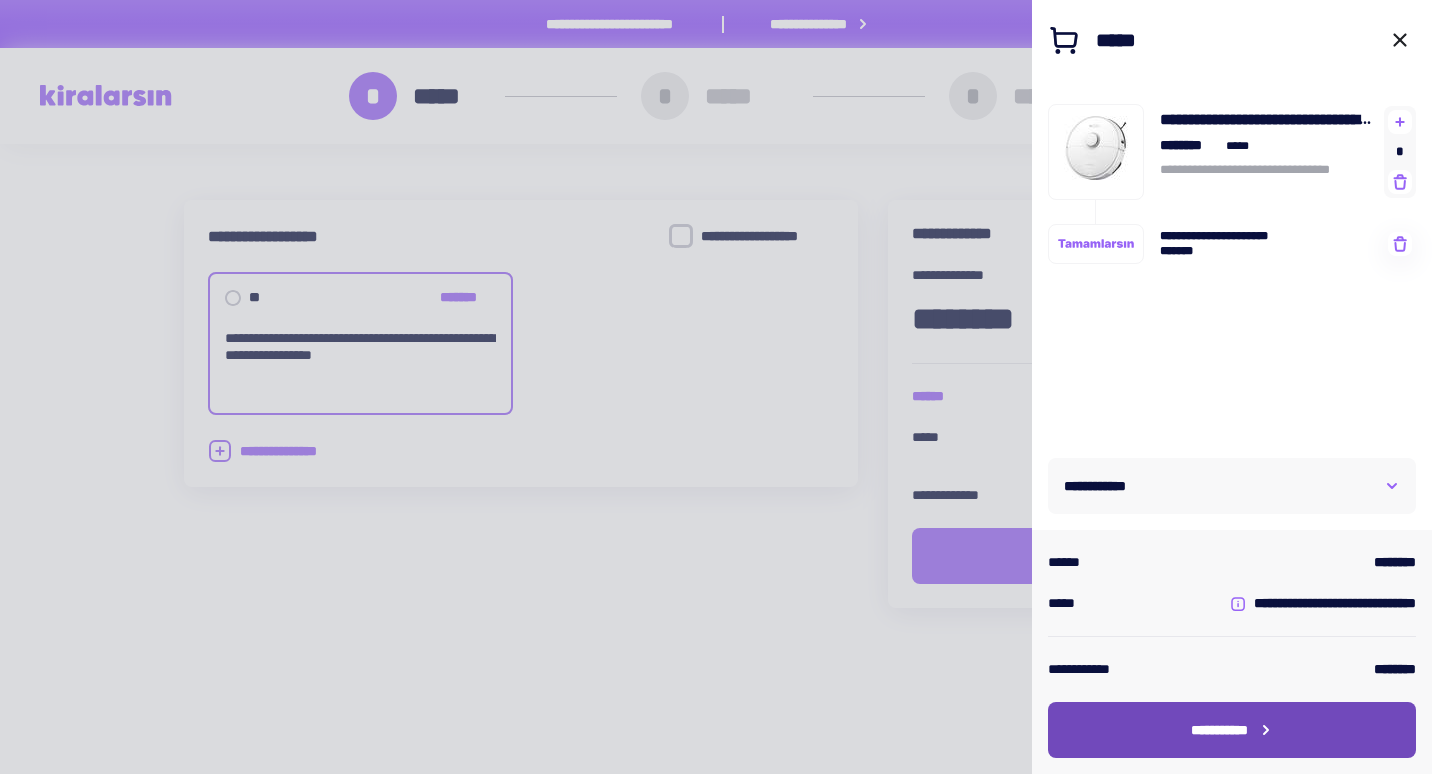 click on "**********" at bounding box center [1219, 730] 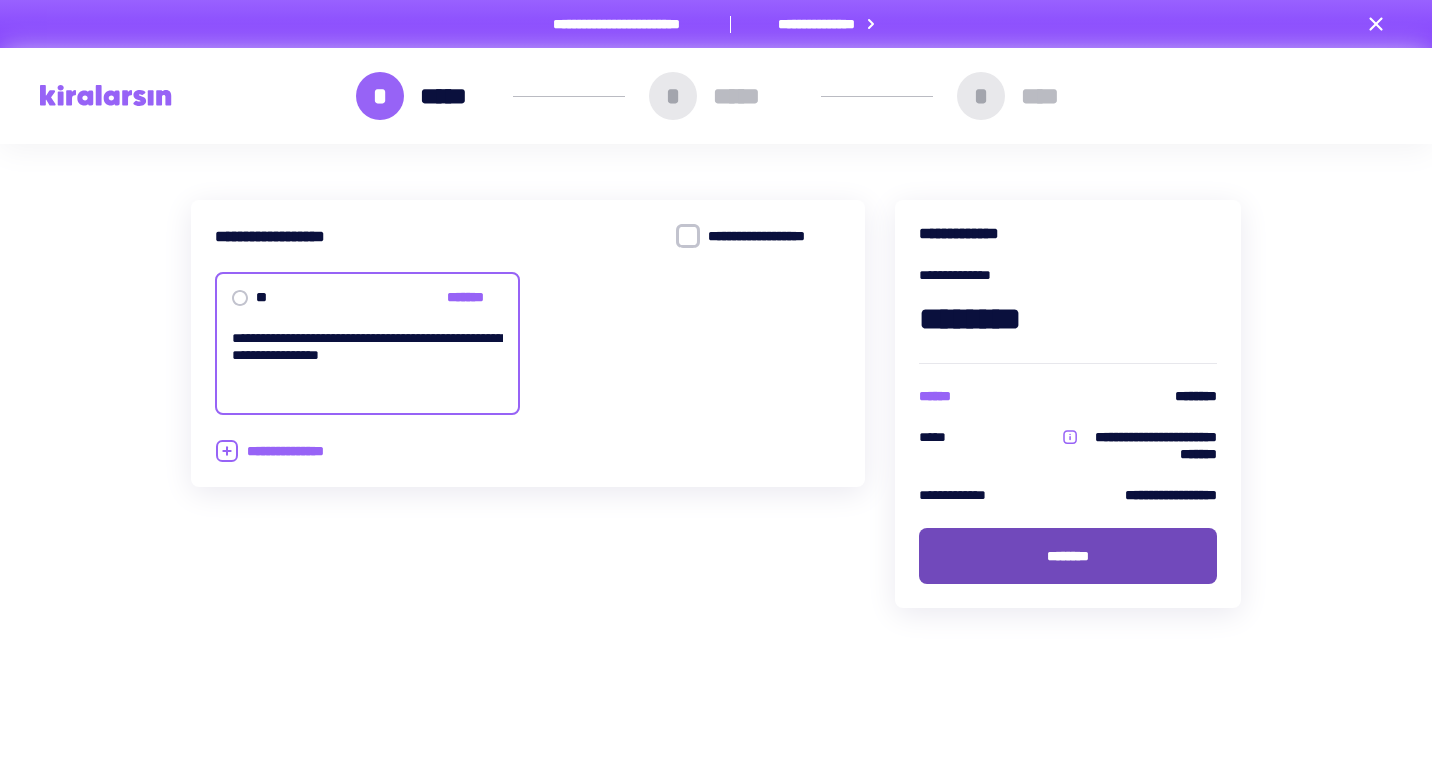 click on "********" at bounding box center (1068, 556) 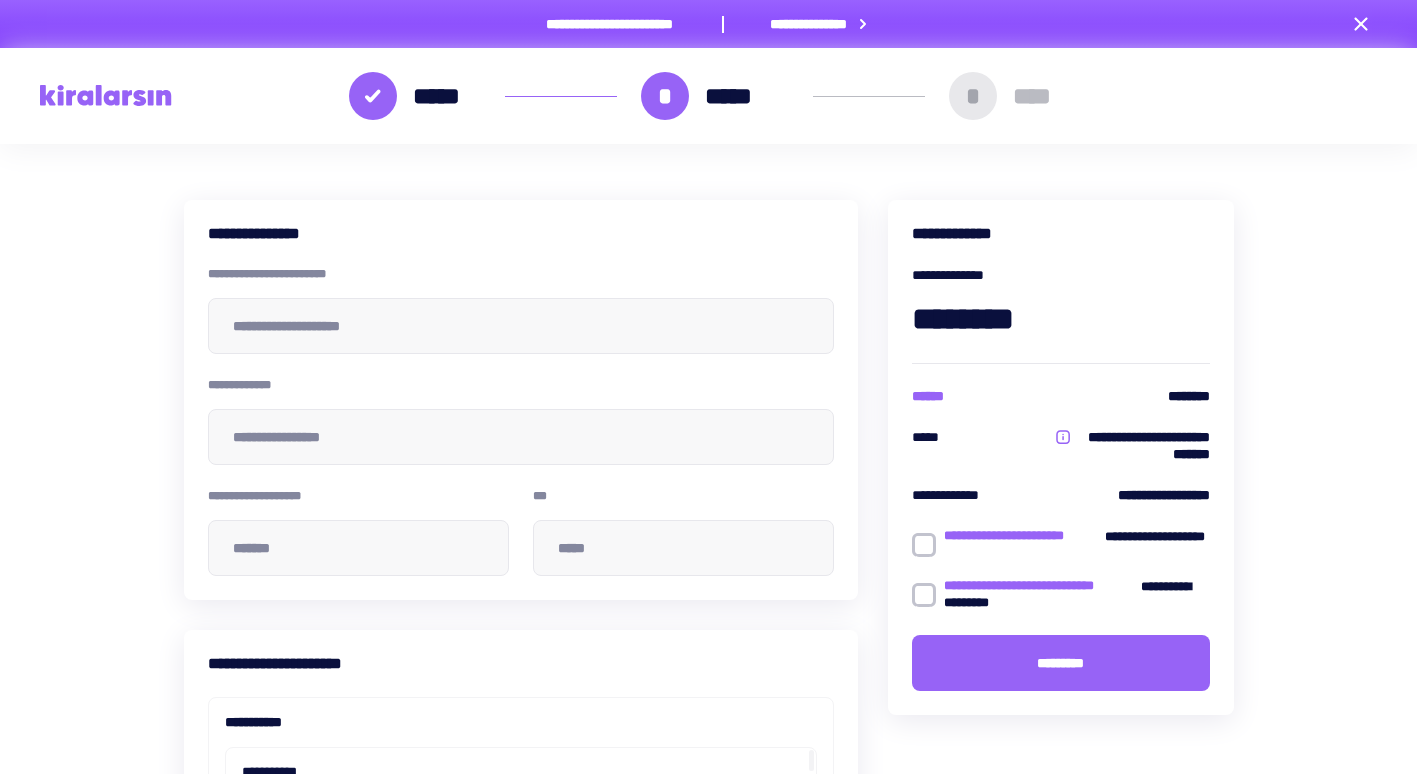 click at bounding box center [924, 545] 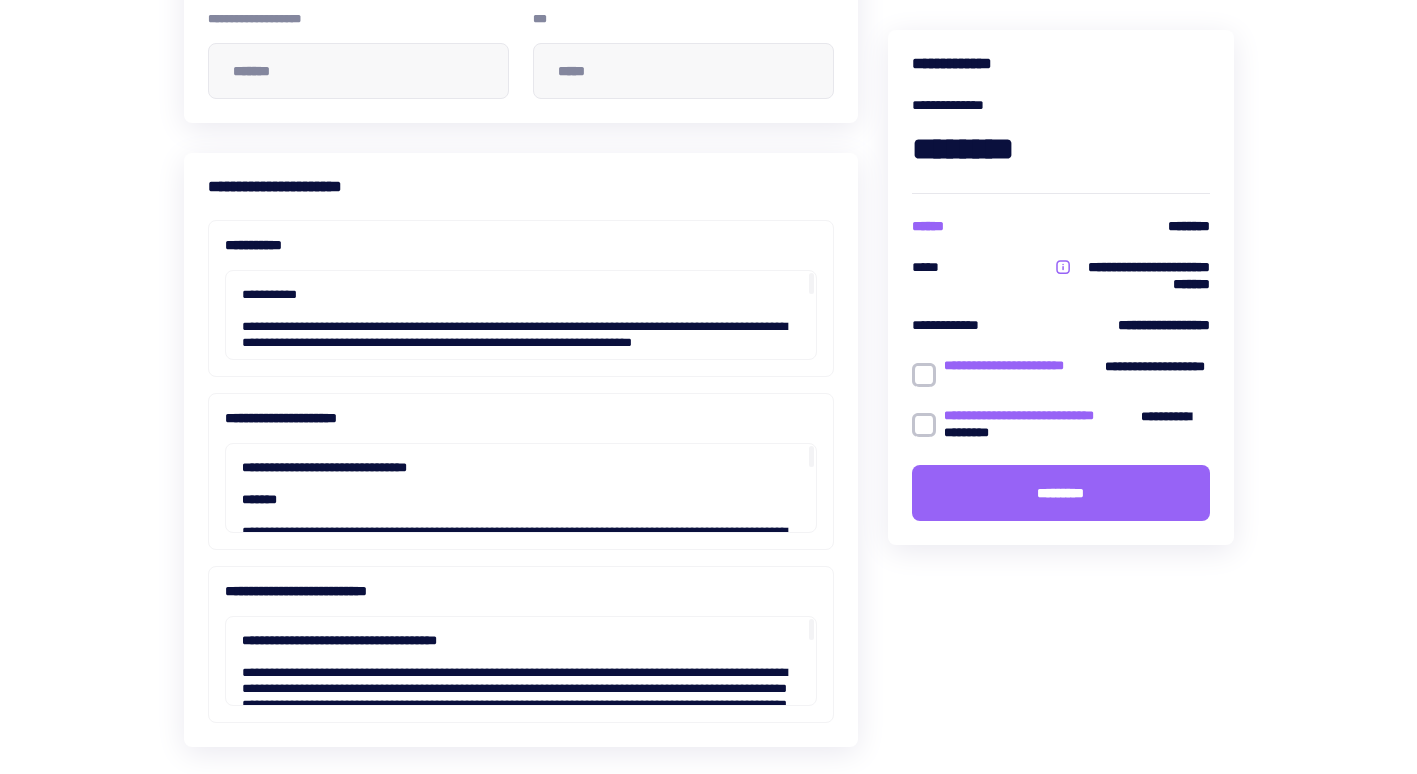 scroll, scrollTop: 0, scrollLeft: 0, axis: both 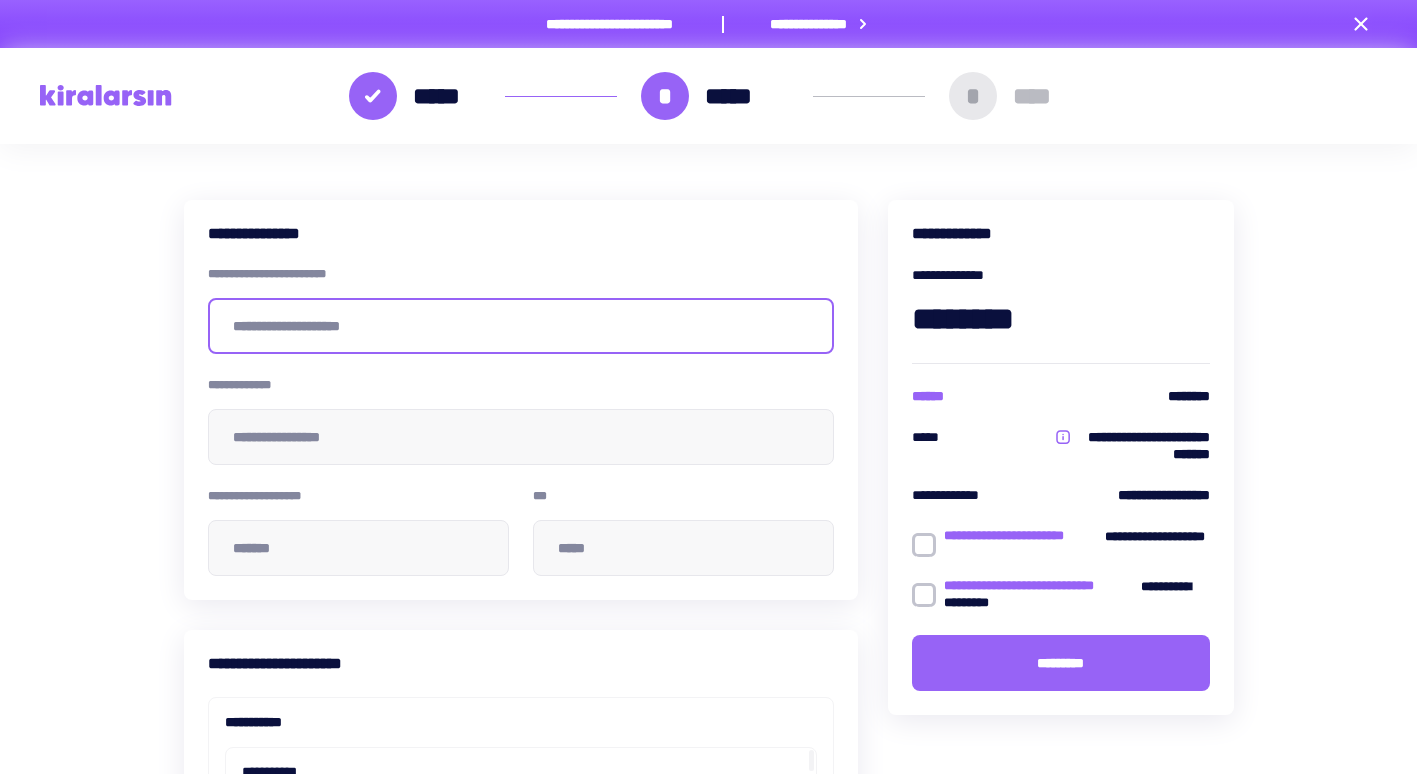 click at bounding box center [521, 326] 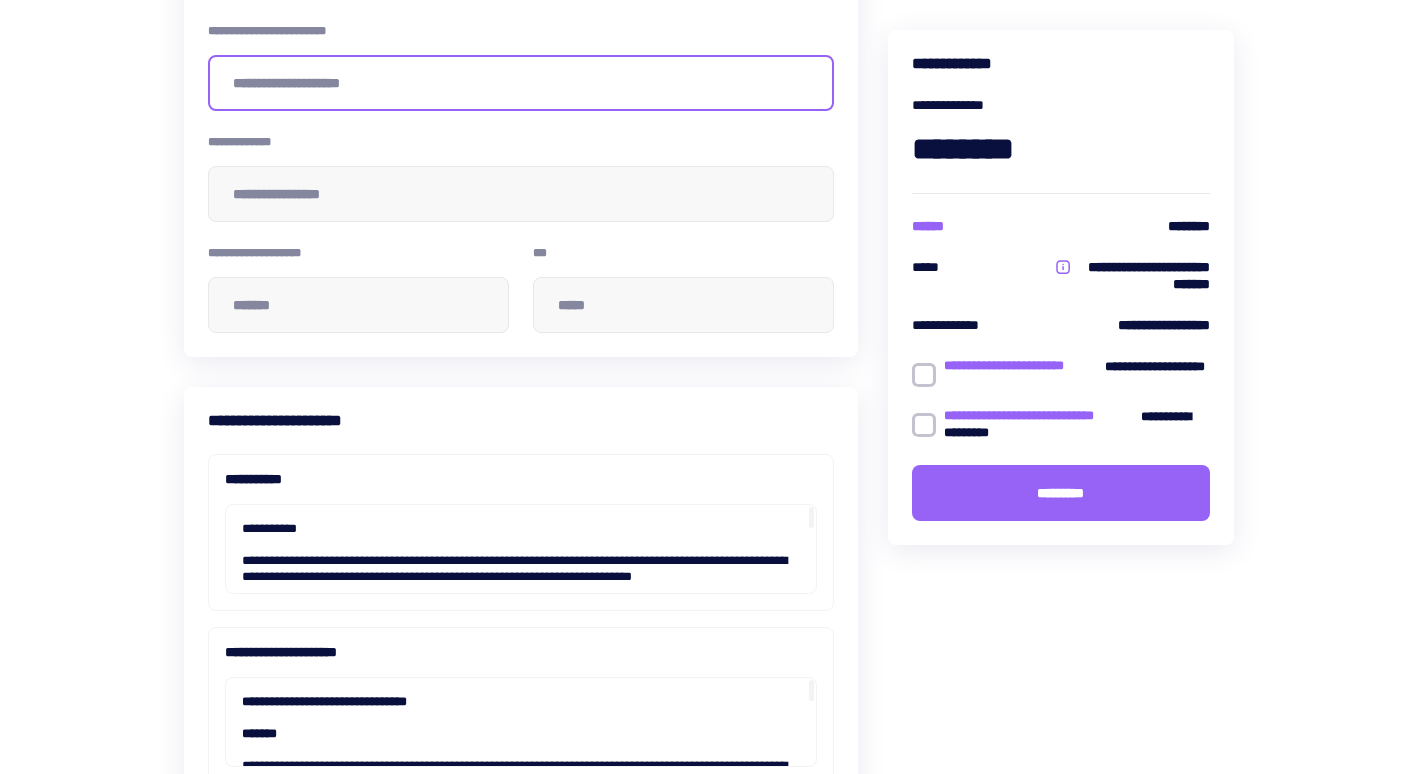 scroll, scrollTop: 400, scrollLeft: 0, axis: vertical 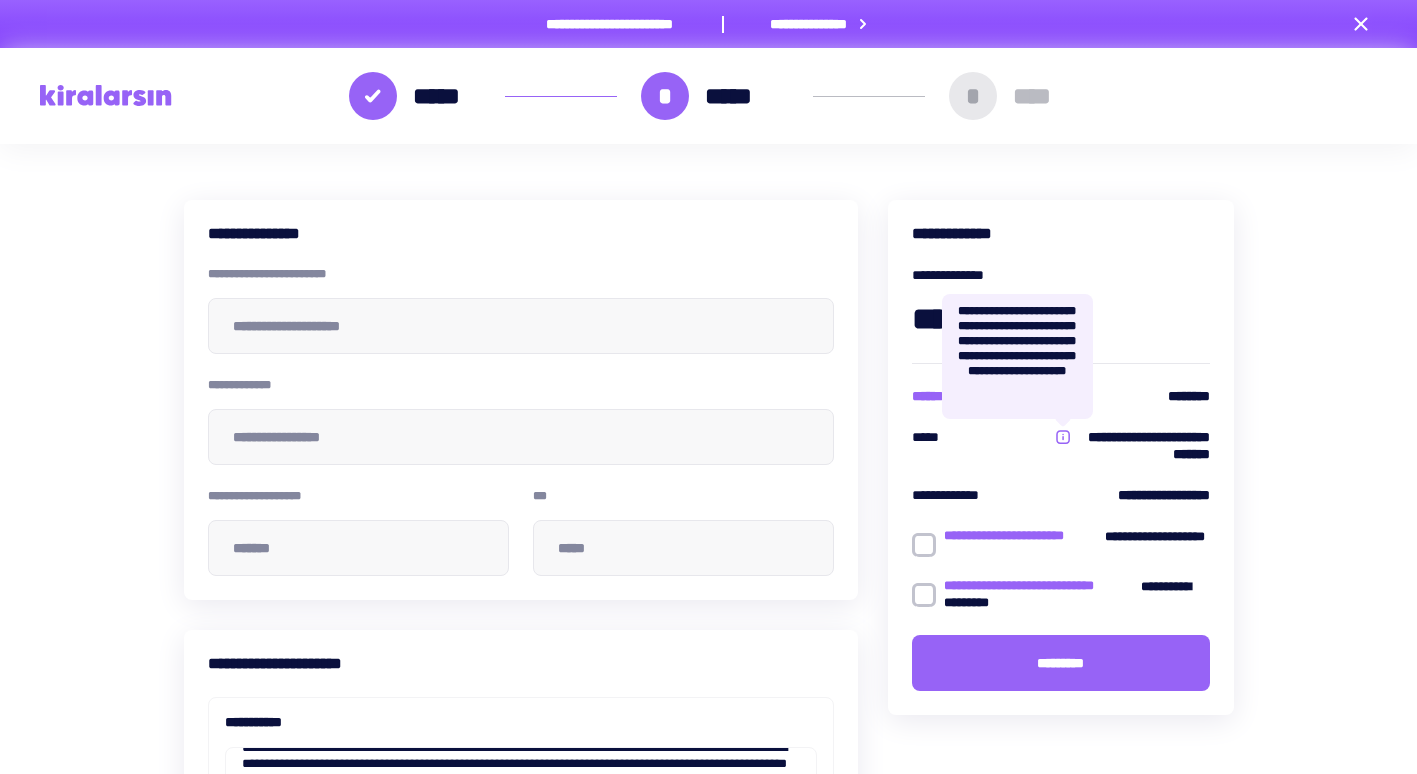 click at bounding box center (1063, 437) 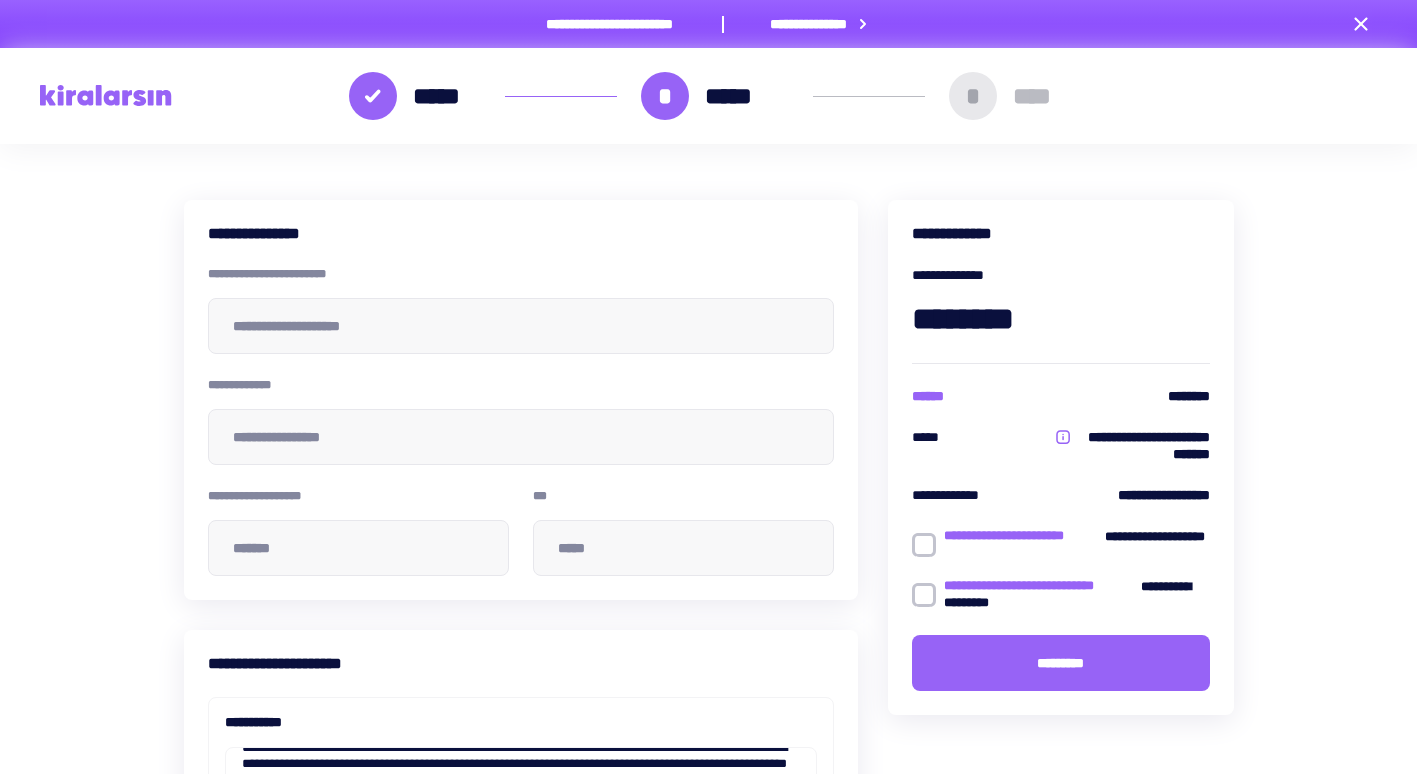 drag, startPoint x: 1374, startPoint y: 127, endPoint x: 1337, endPoint y: 2, distance: 130.36104 